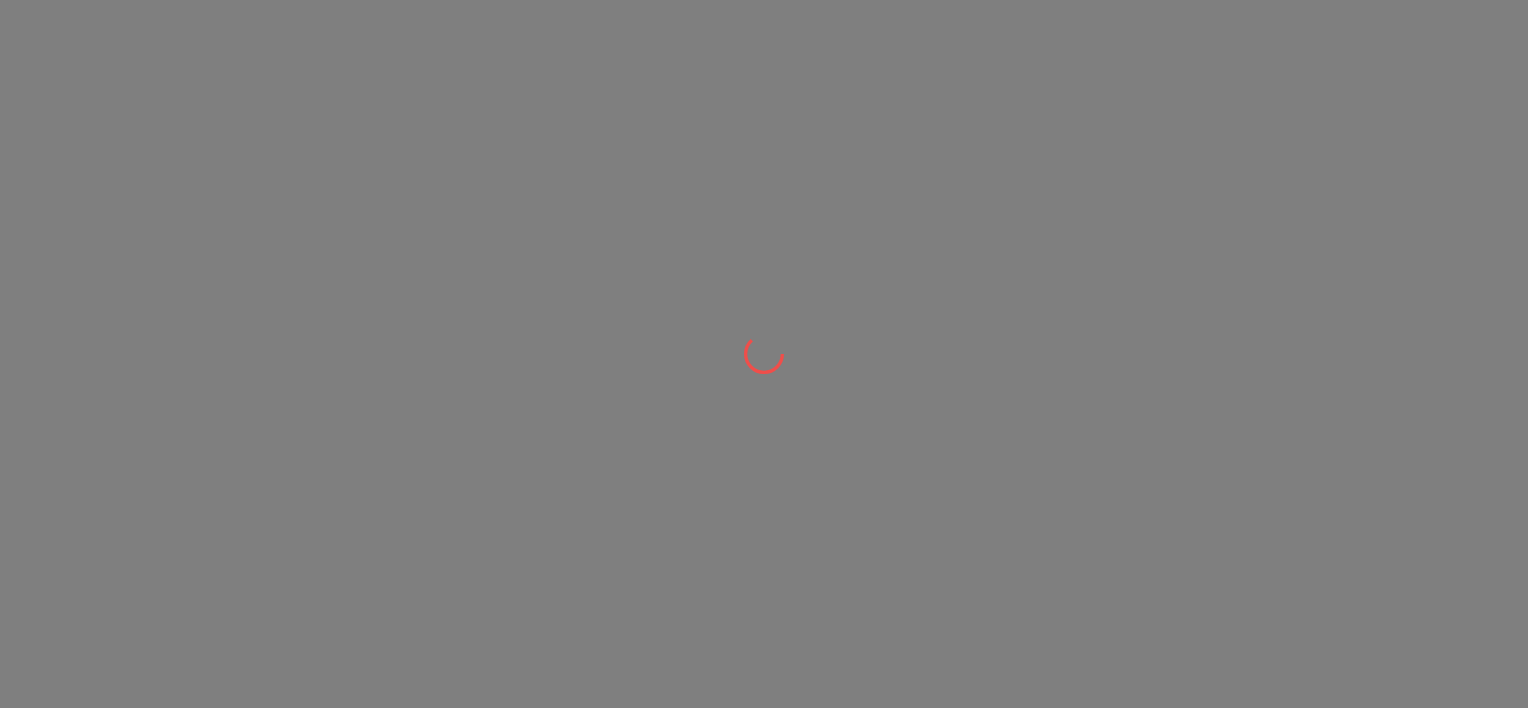 scroll, scrollTop: 0, scrollLeft: 0, axis: both 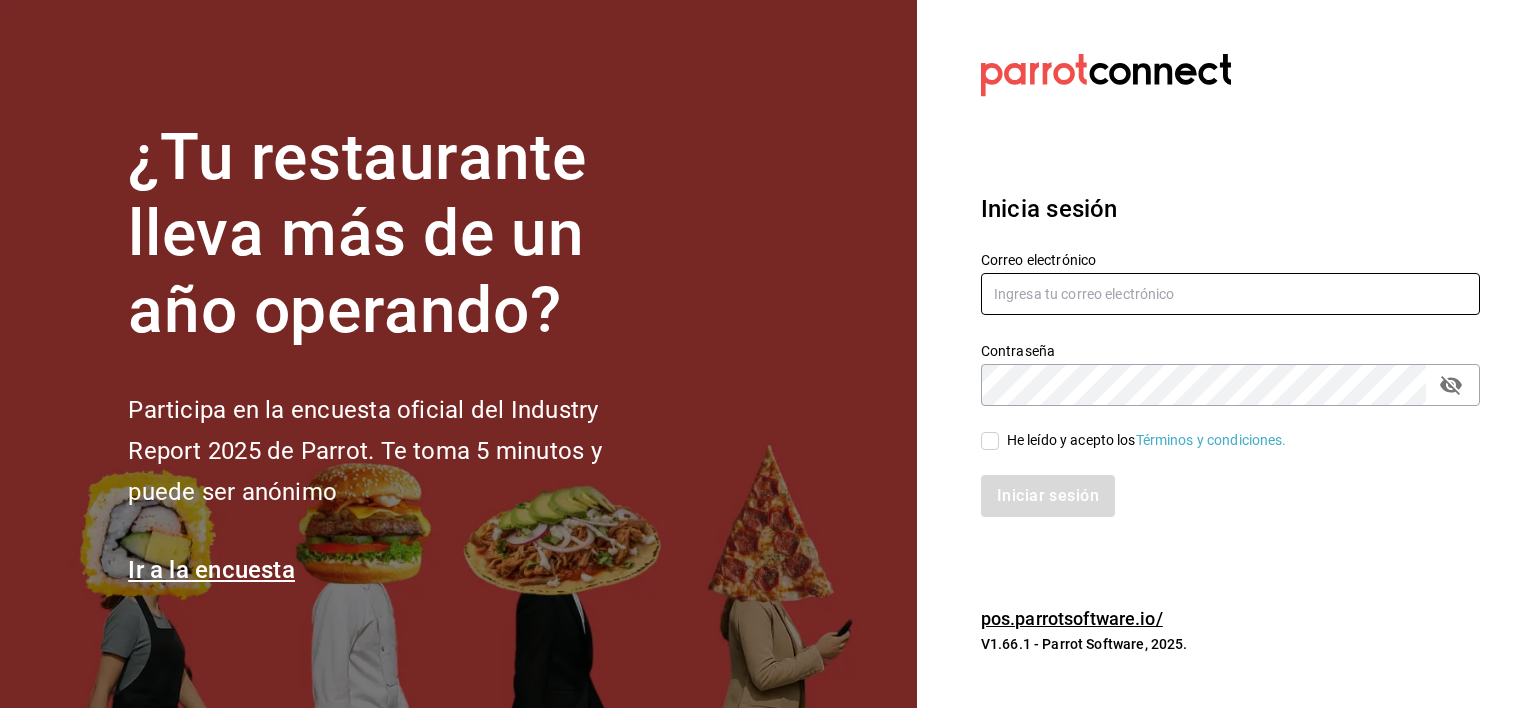 type on "[EMAIL]" 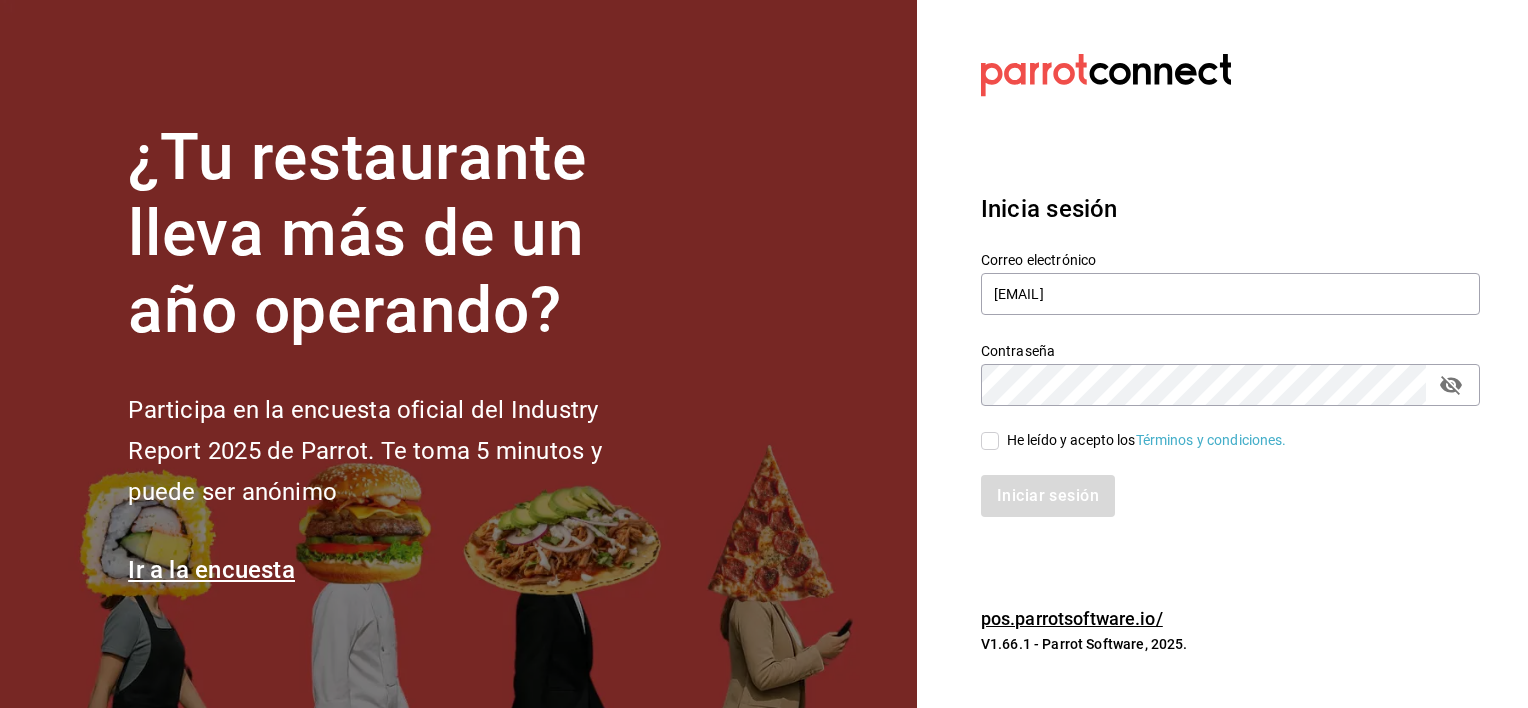 click on "He leído y acepto los  Términos y condiciones." at bounding box center [990, 441] 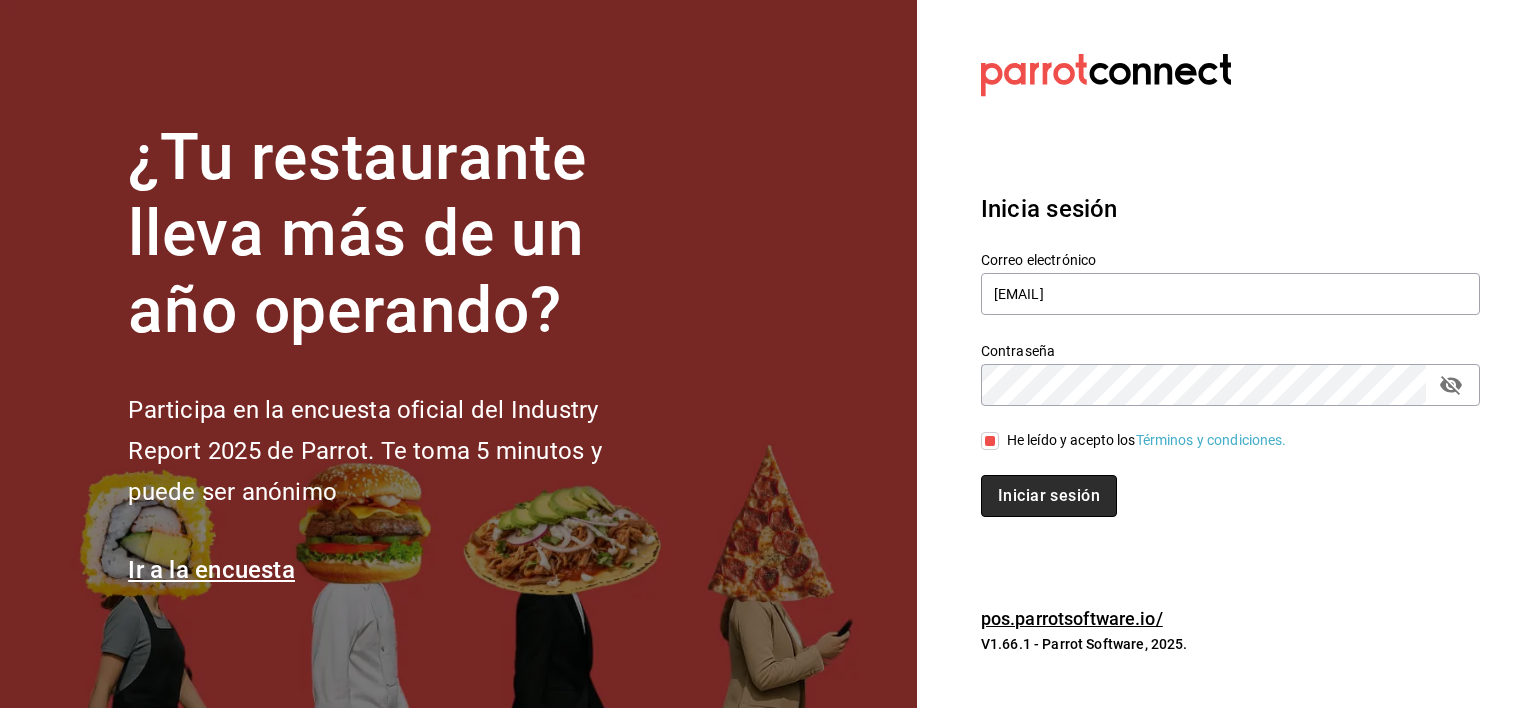 click on "Iniciar sesión" at bounding box center [1049, 496] 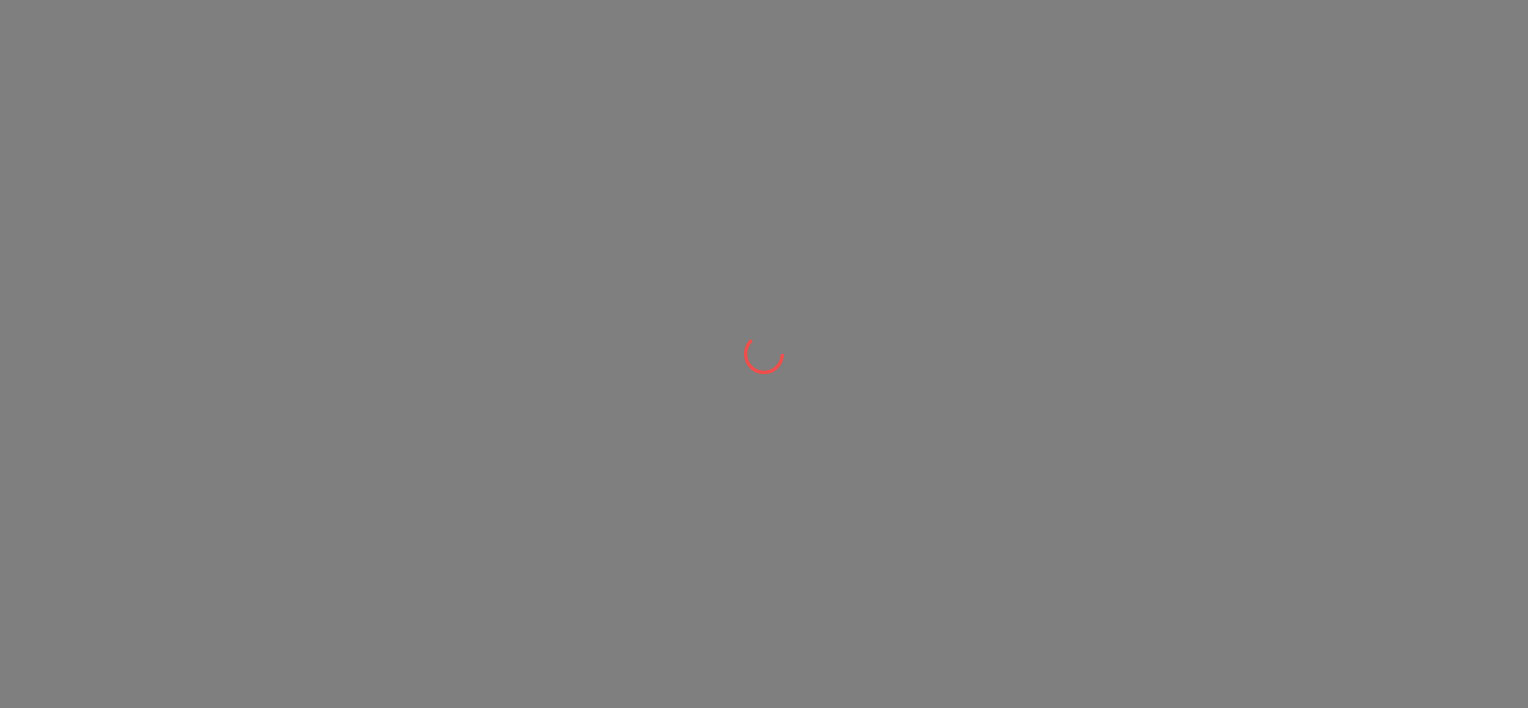 scroll, scrollTop: 0, scrollLeft: 0, axis: both 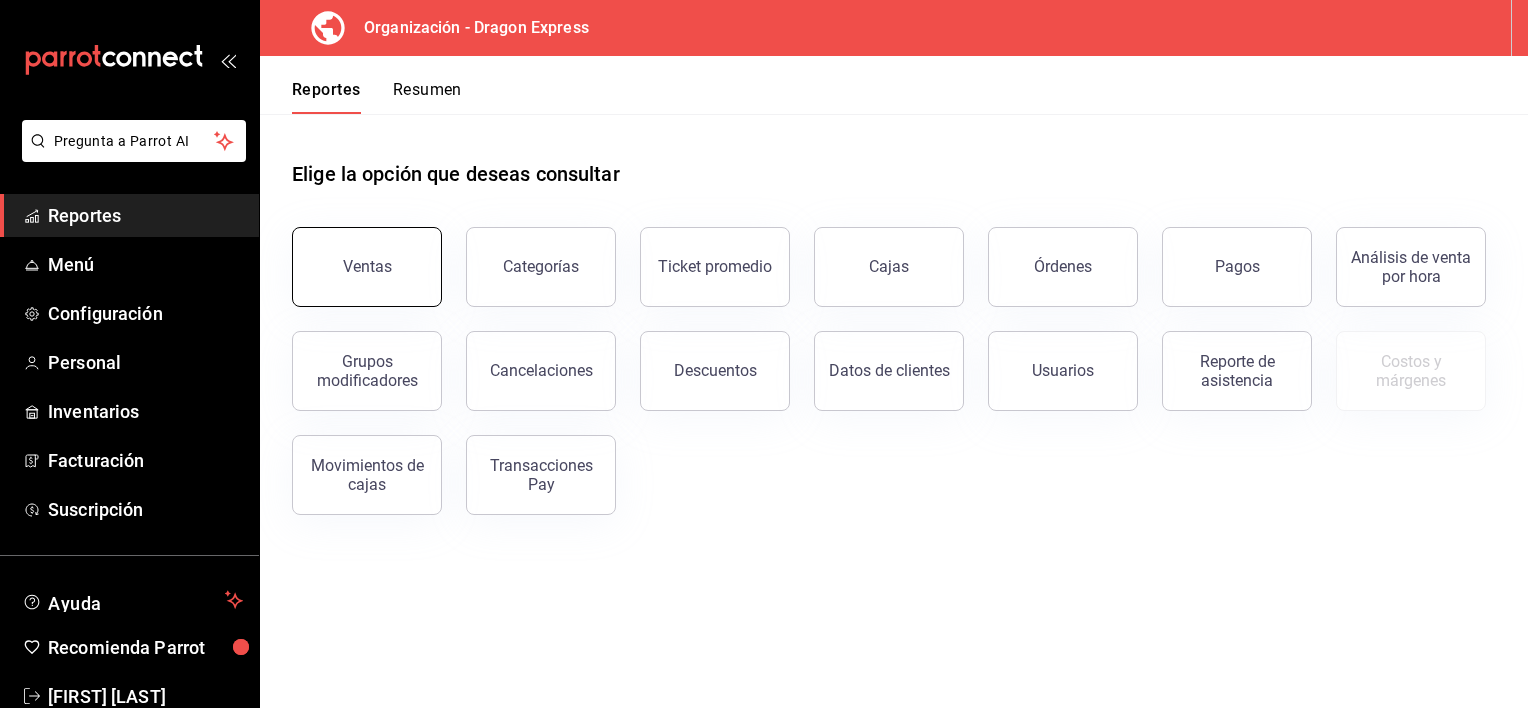 click on "Ventas" at bounding box center [367, 266] 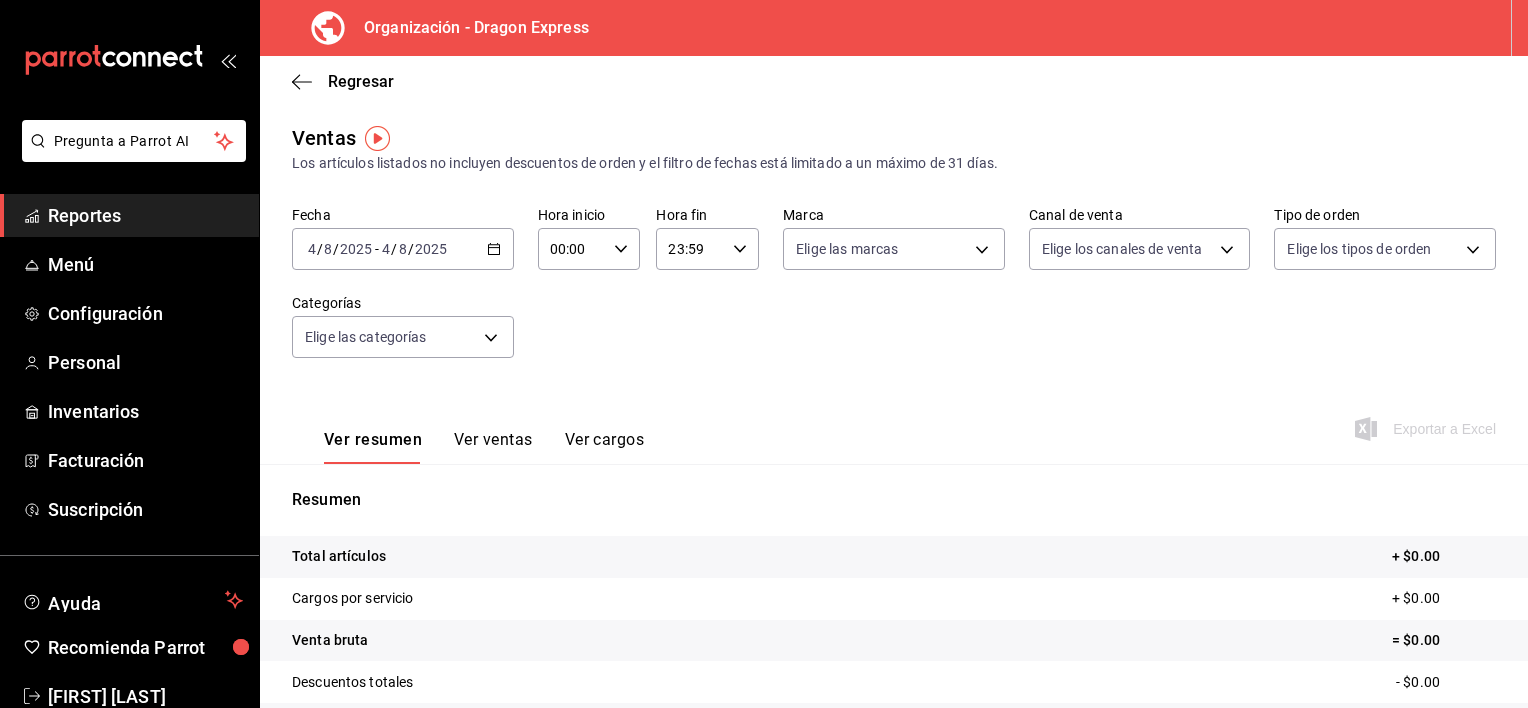 click 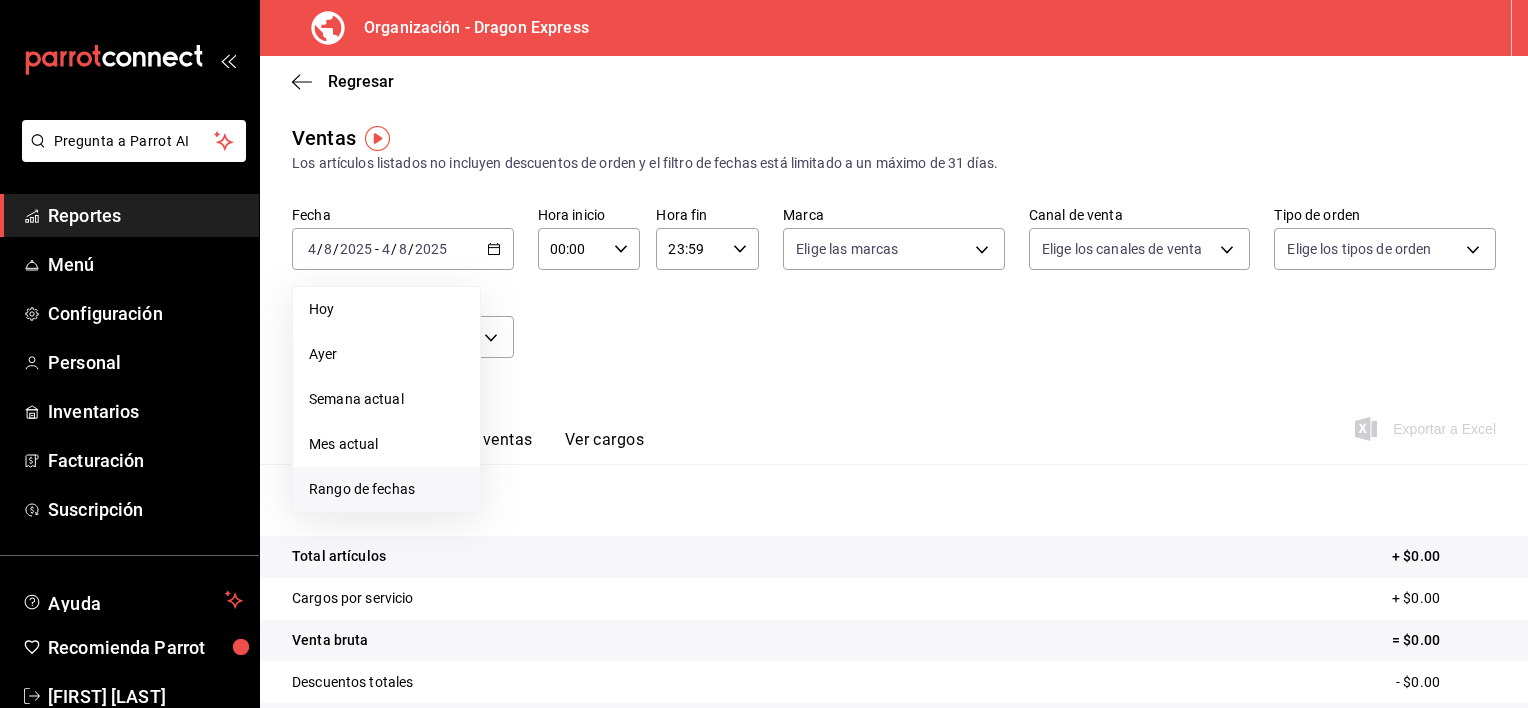 click on "Rango de fechas" at bounding box center (386, 489) 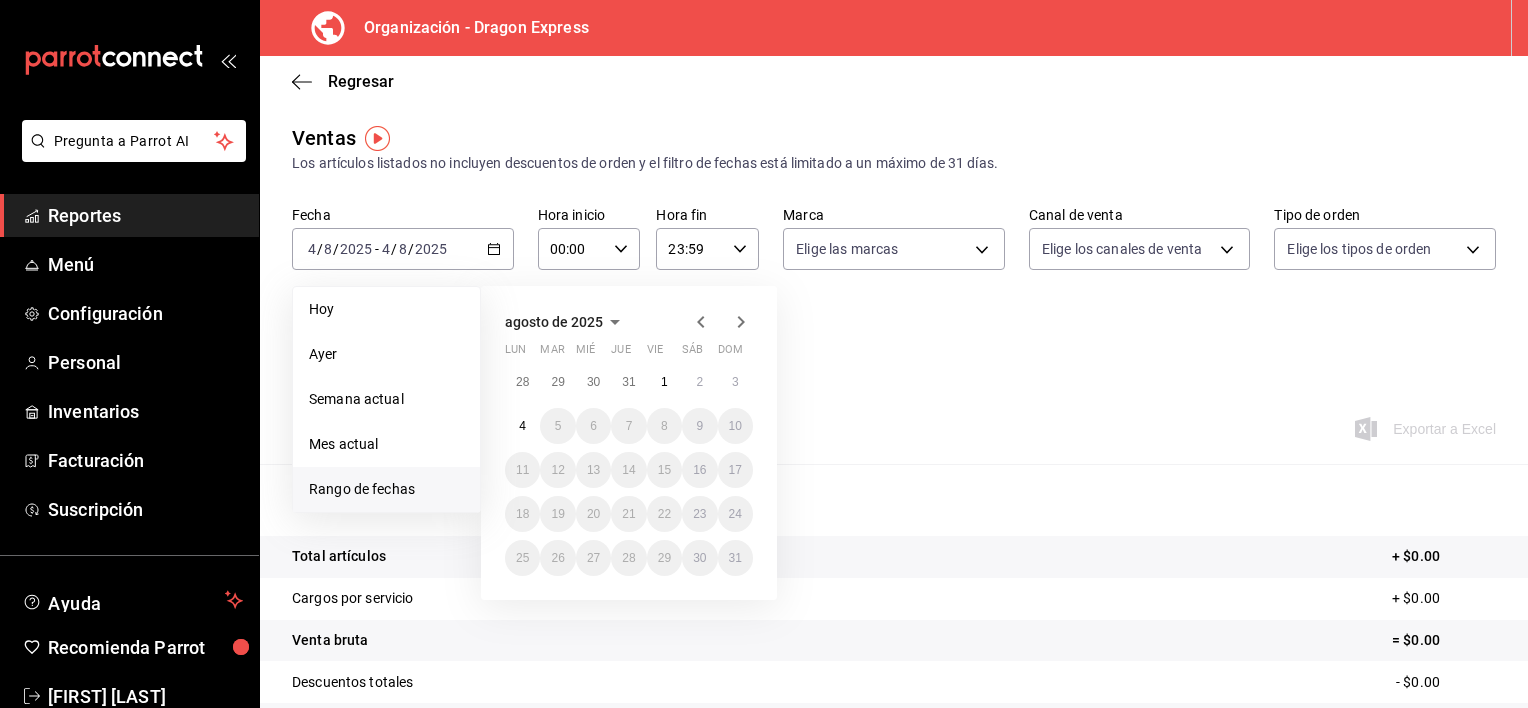click 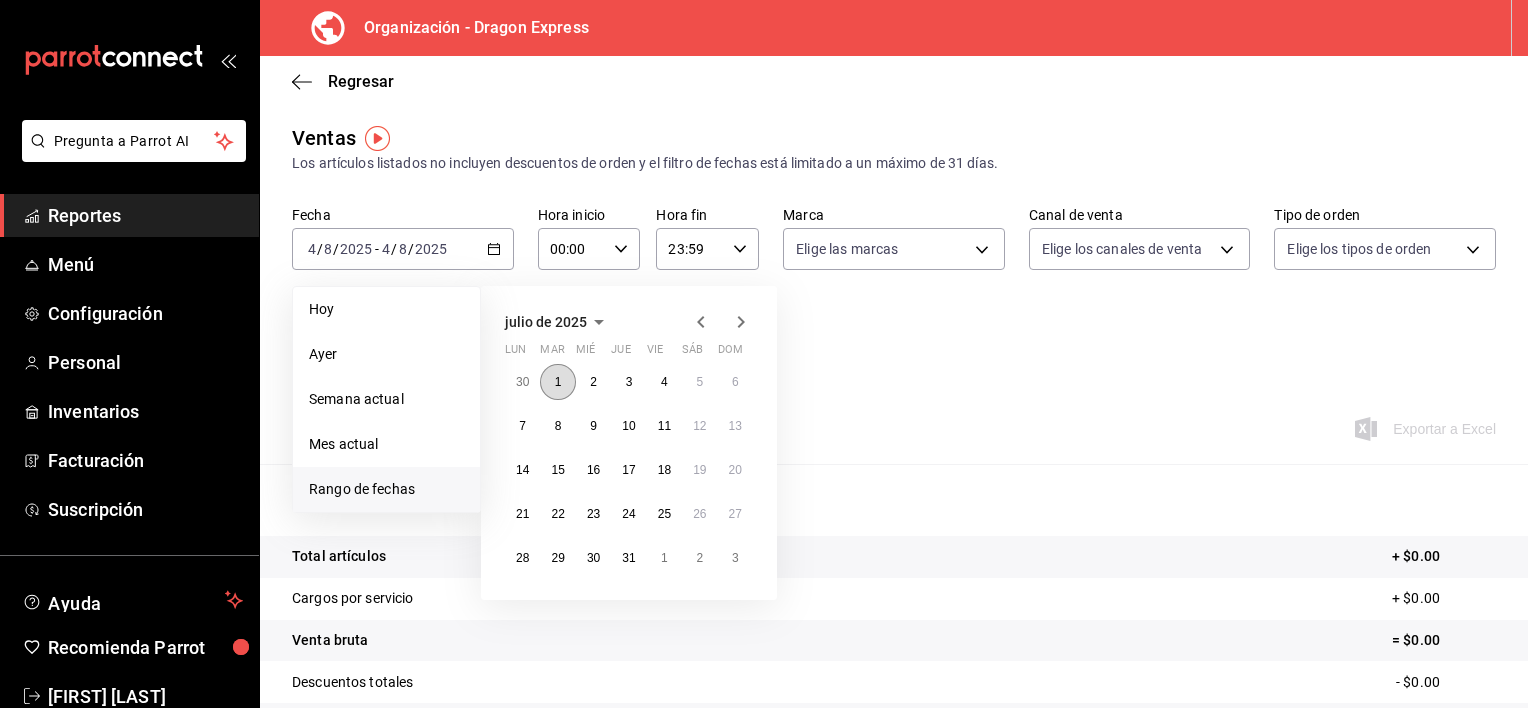 click on "1" at bounding box center [557, 382] 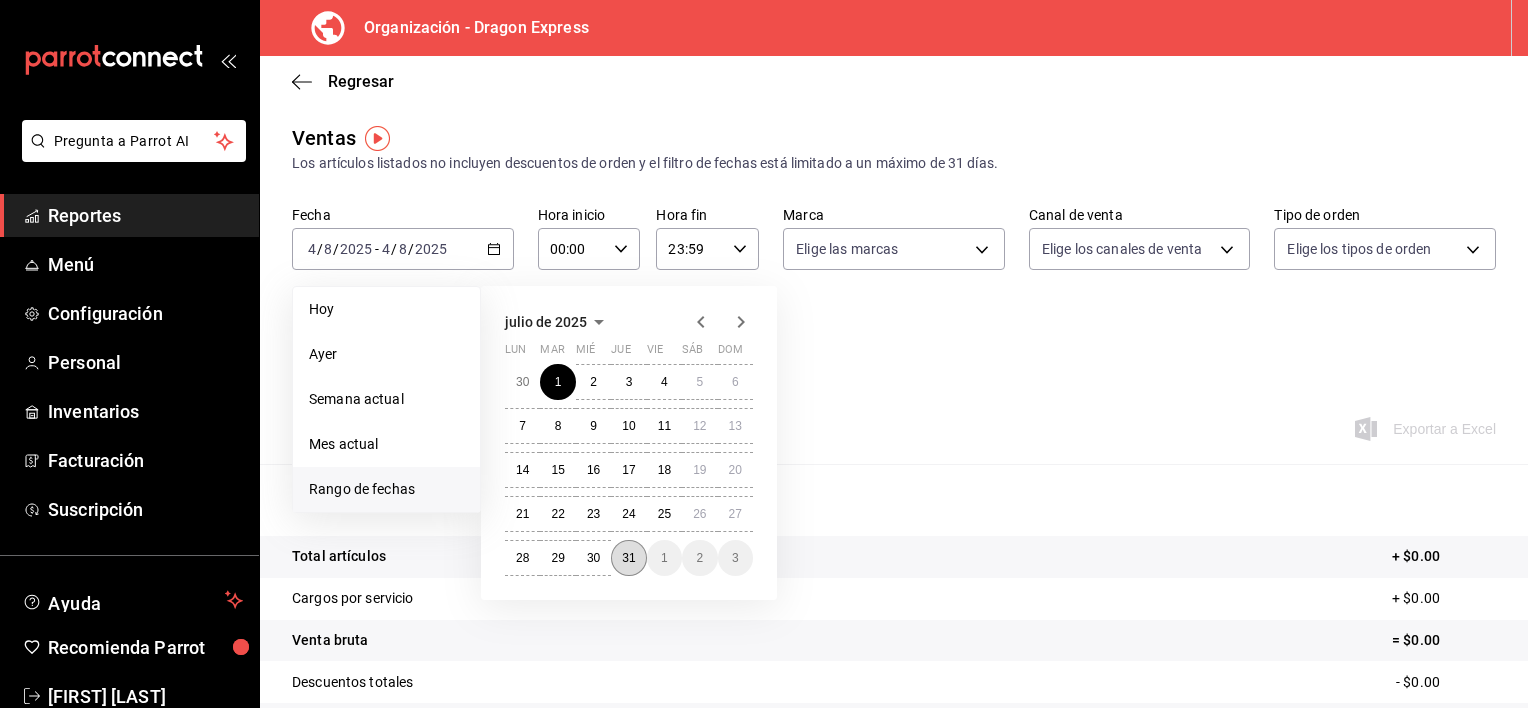 click on "31" at bounding box center [628, 558] 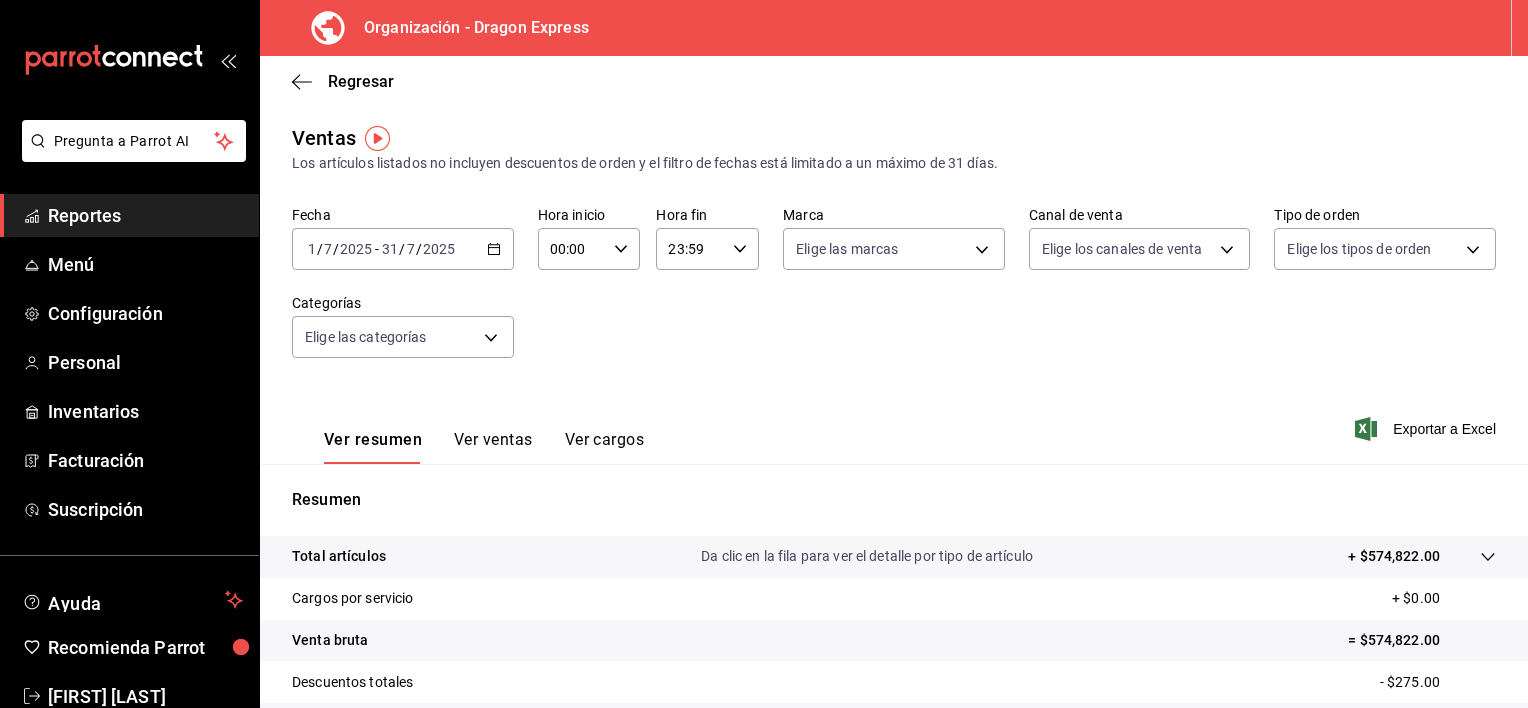click on "Organización - Dragon Express" at bounding box center [468, 28] 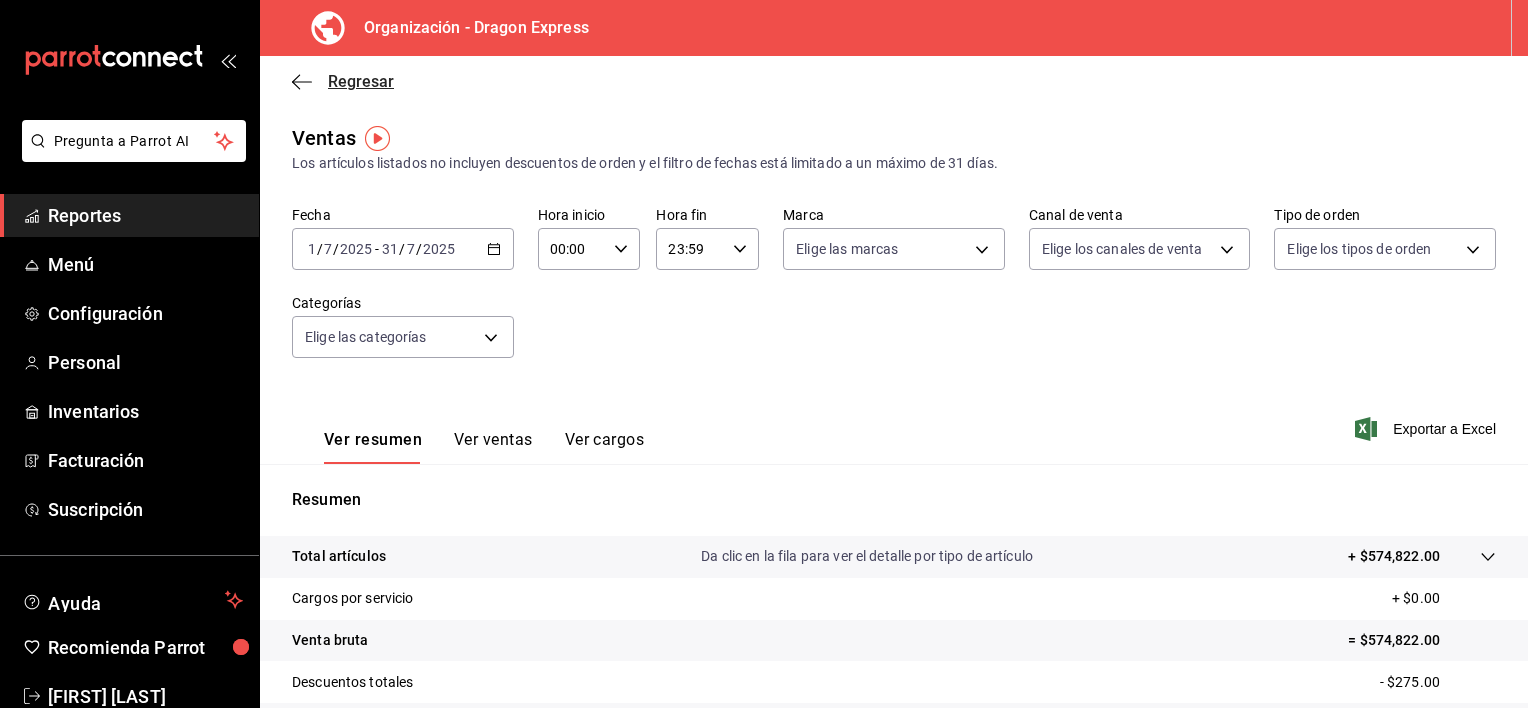 click on "Regresar" at bounding box center [343, 81] 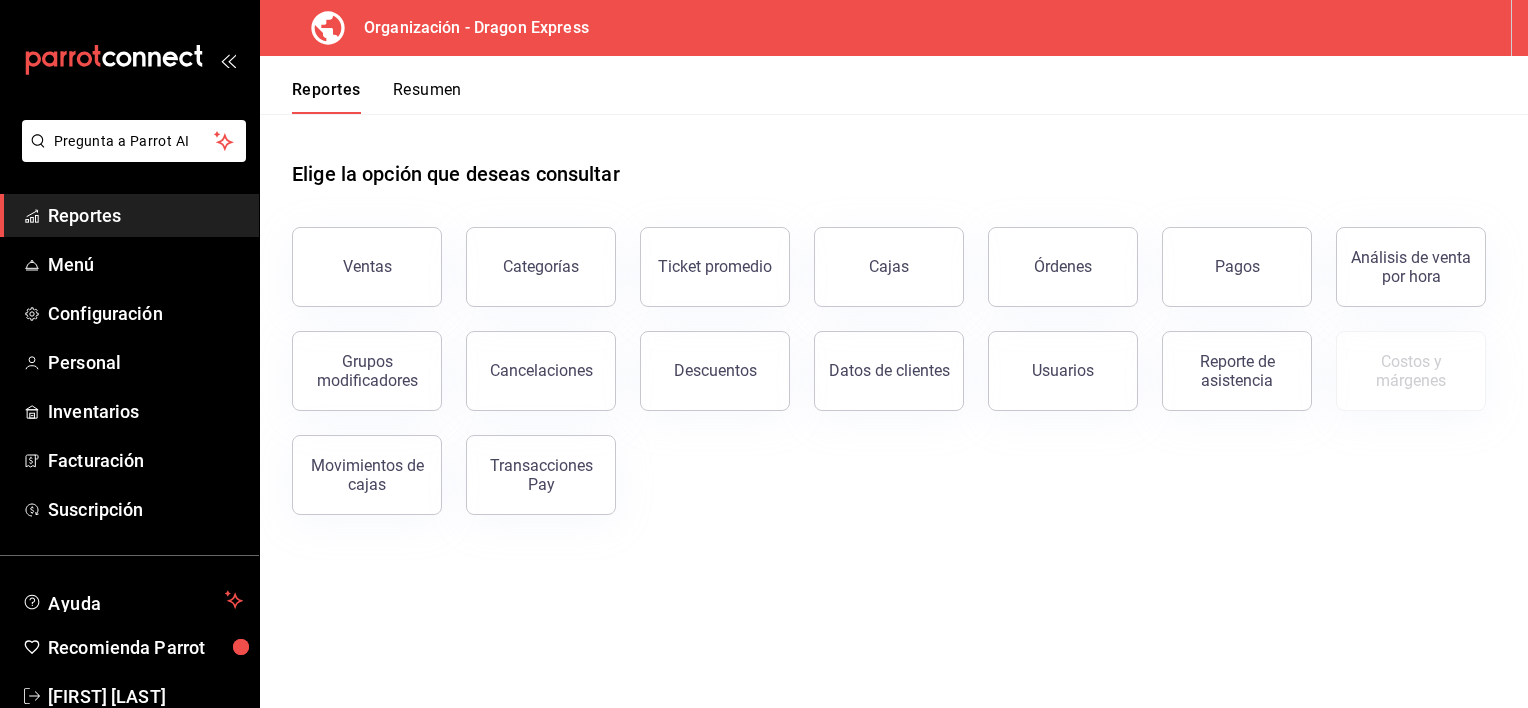 click on "Reportes" at bounding box center [326, 97] 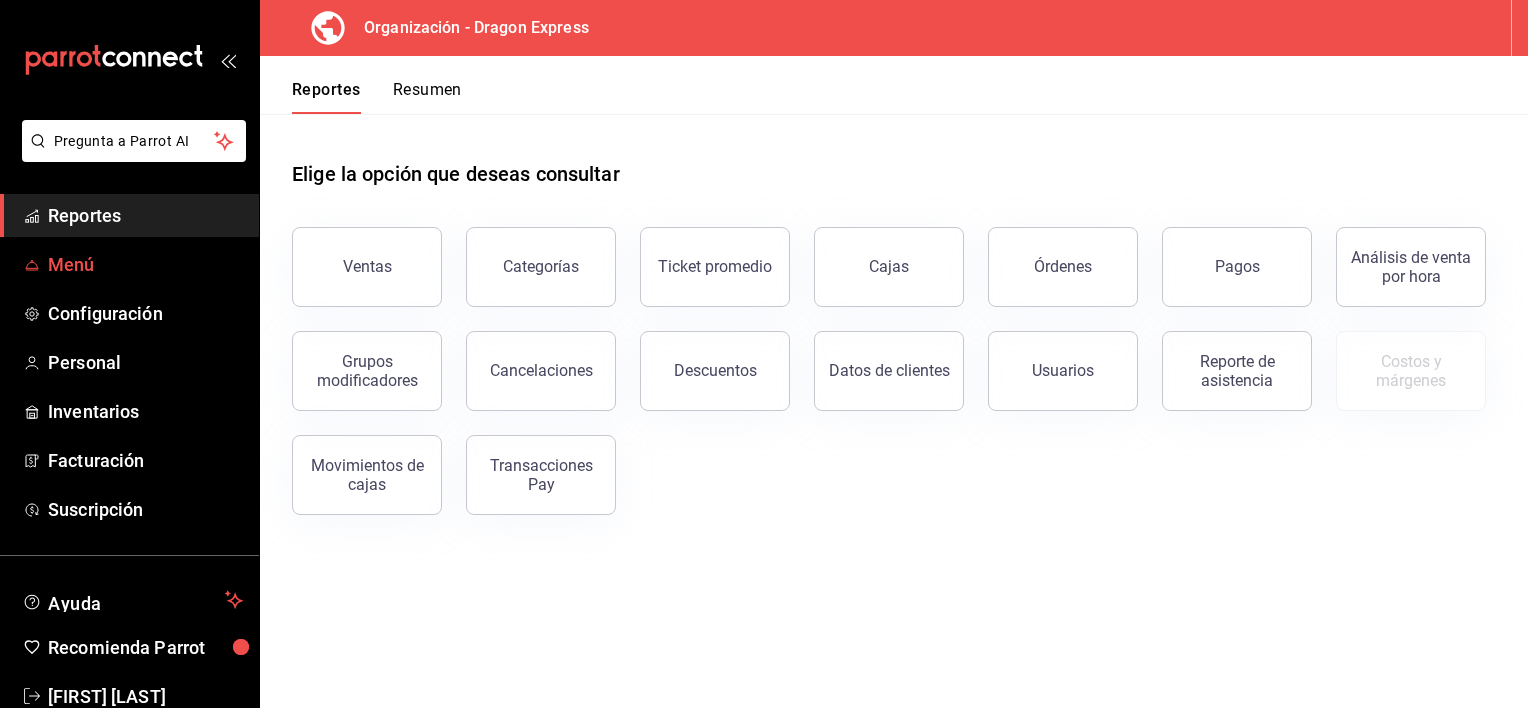 click on "Menú" at bounding box center (129, 264) 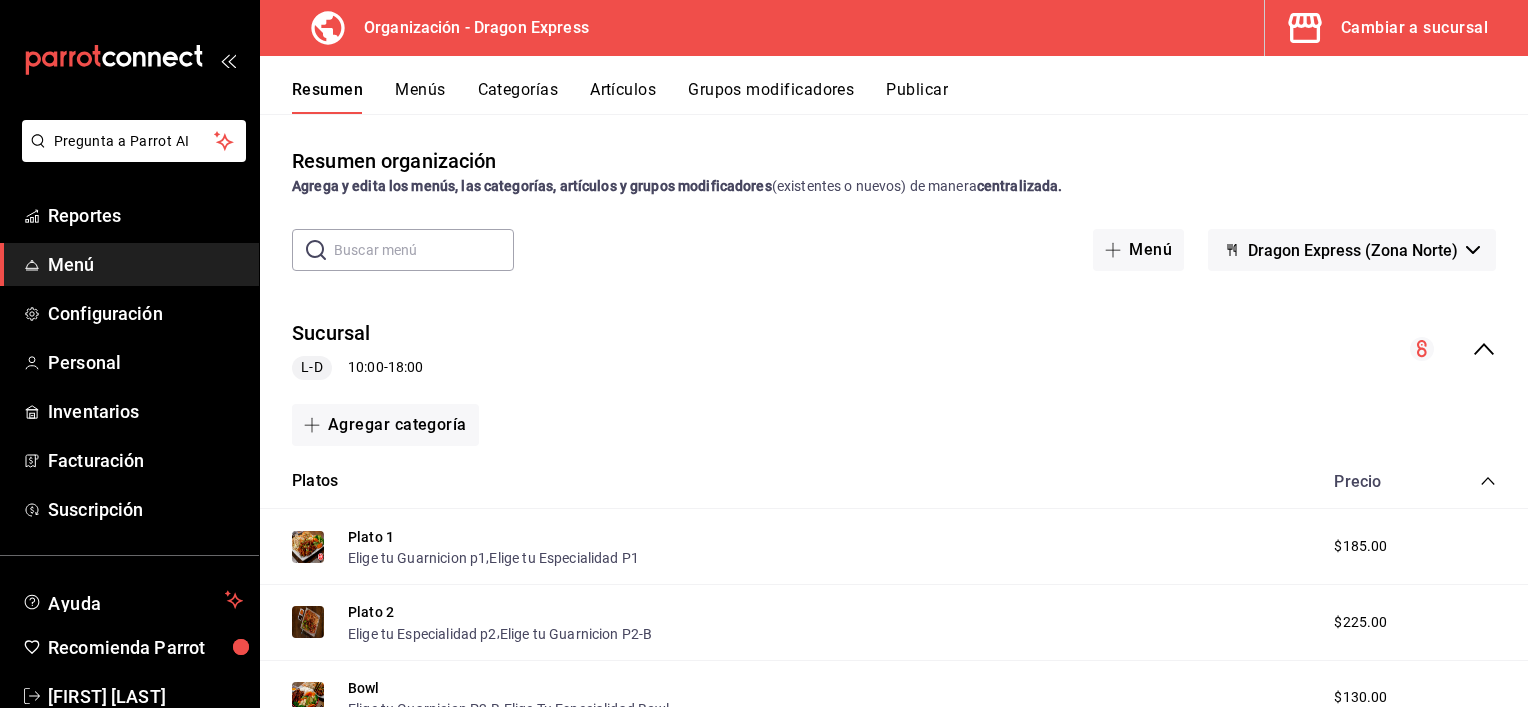 click on "Cambiar a sucursal" at bounding box center [1414, 28] 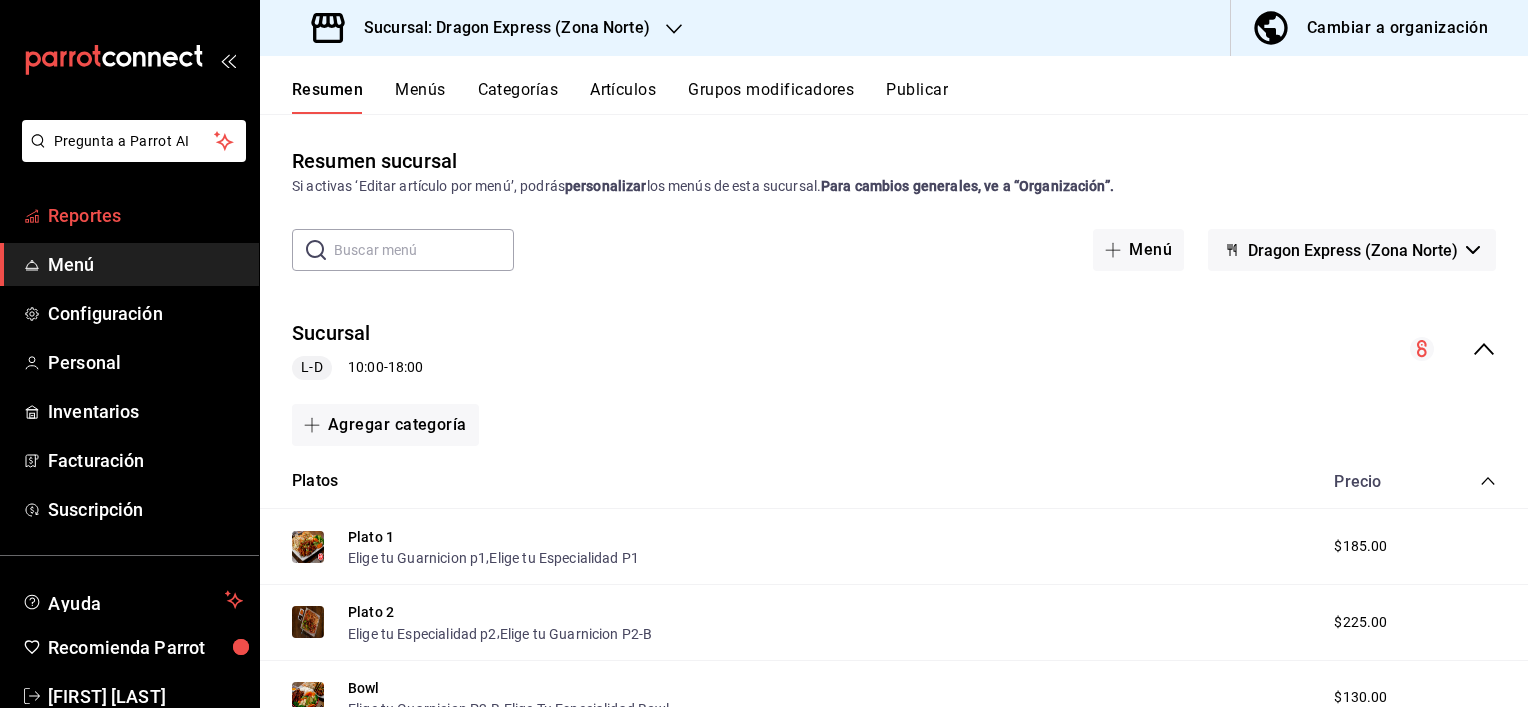 click on "Reportes" at bounding box center (145, 215) 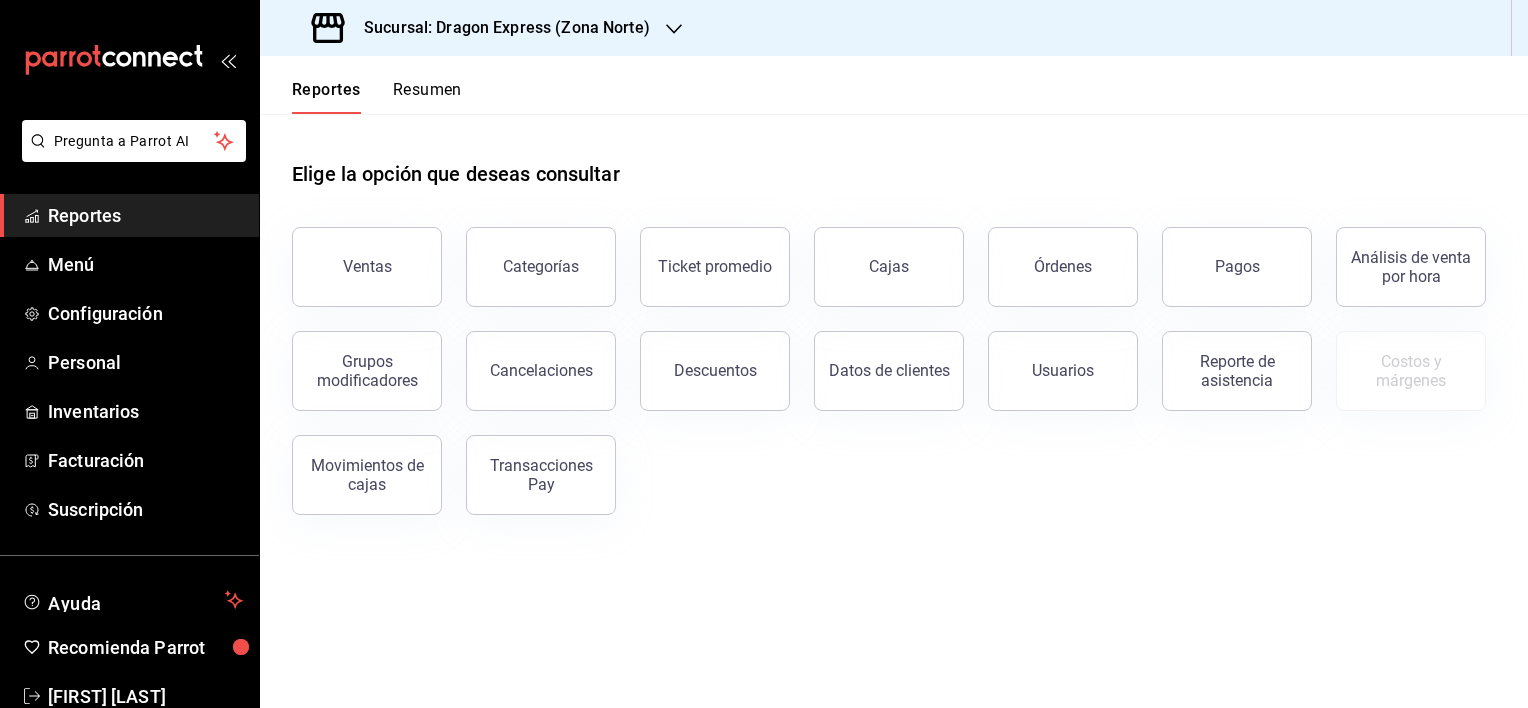 click 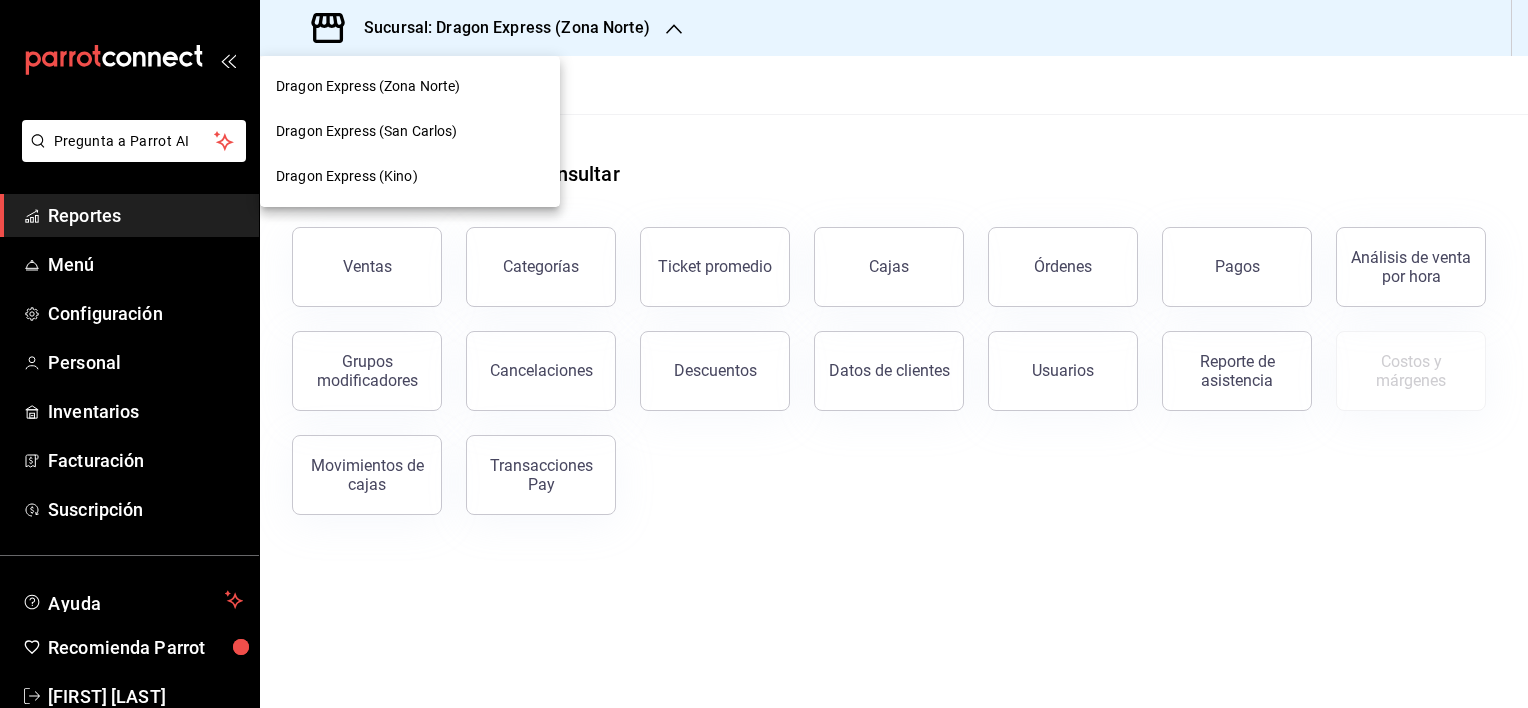 click on "Dragon Express (Zona Norte)" at bounding box center [368, 86] 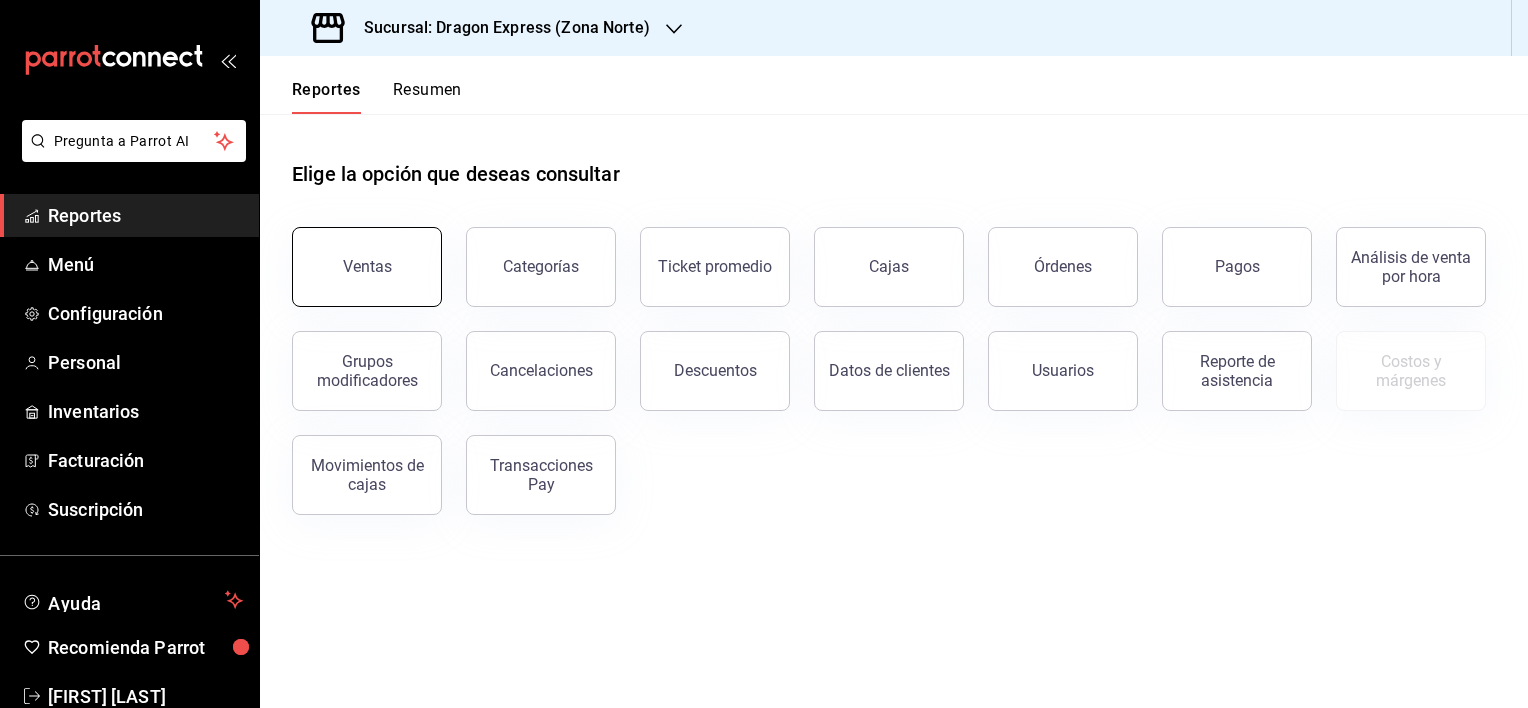click on "Ventas" at bounding box center [367, 267] 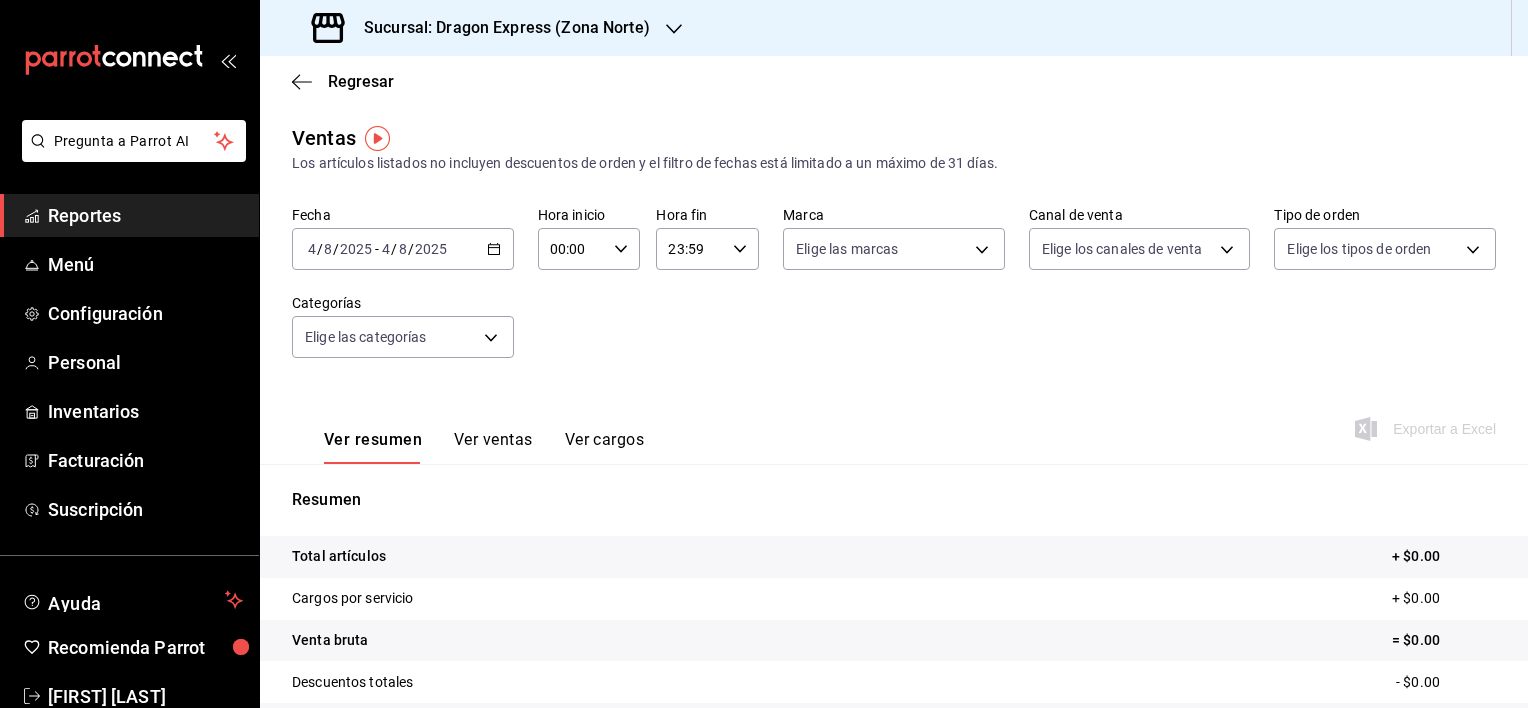 click on "8" at bounding box center (403, 249) 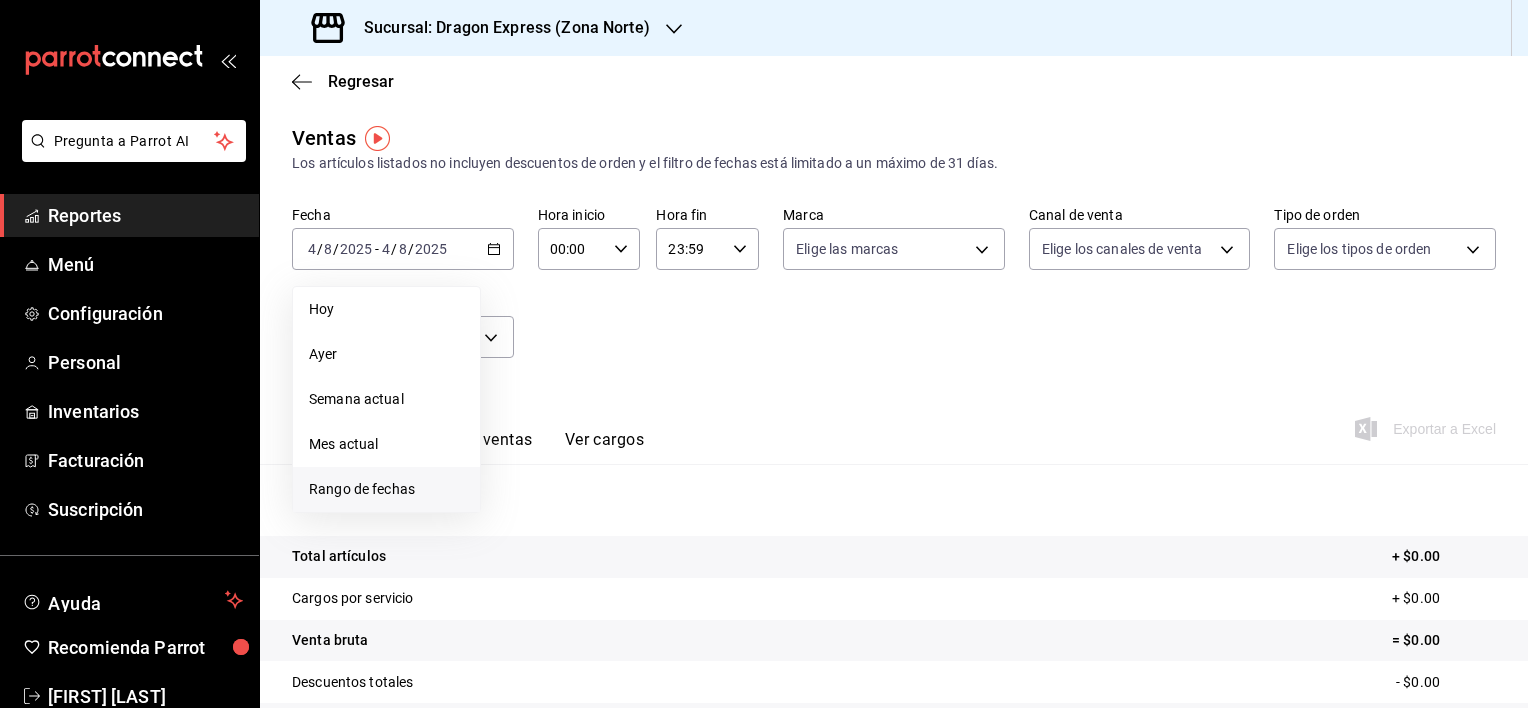 click on "Rango de fechas" at bounding box center (386, 489) 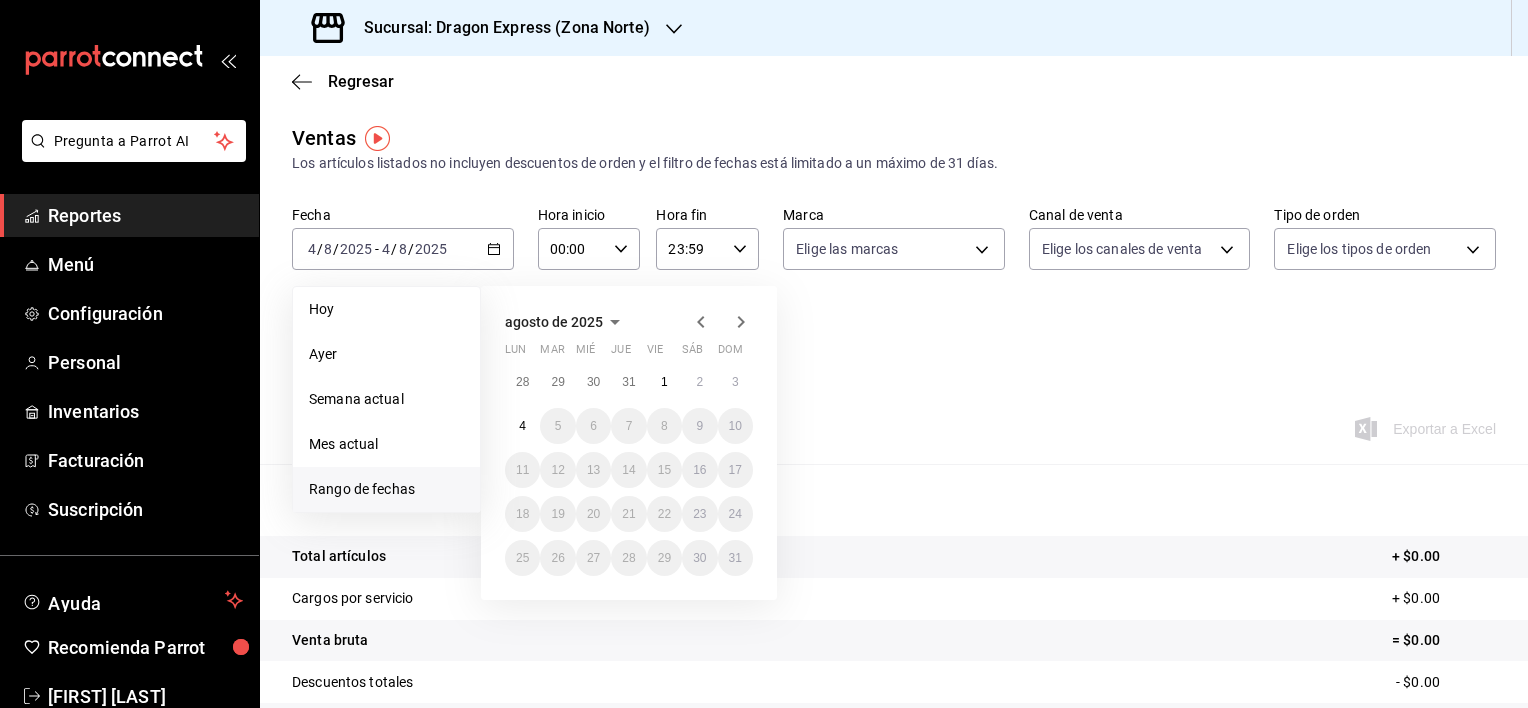 click 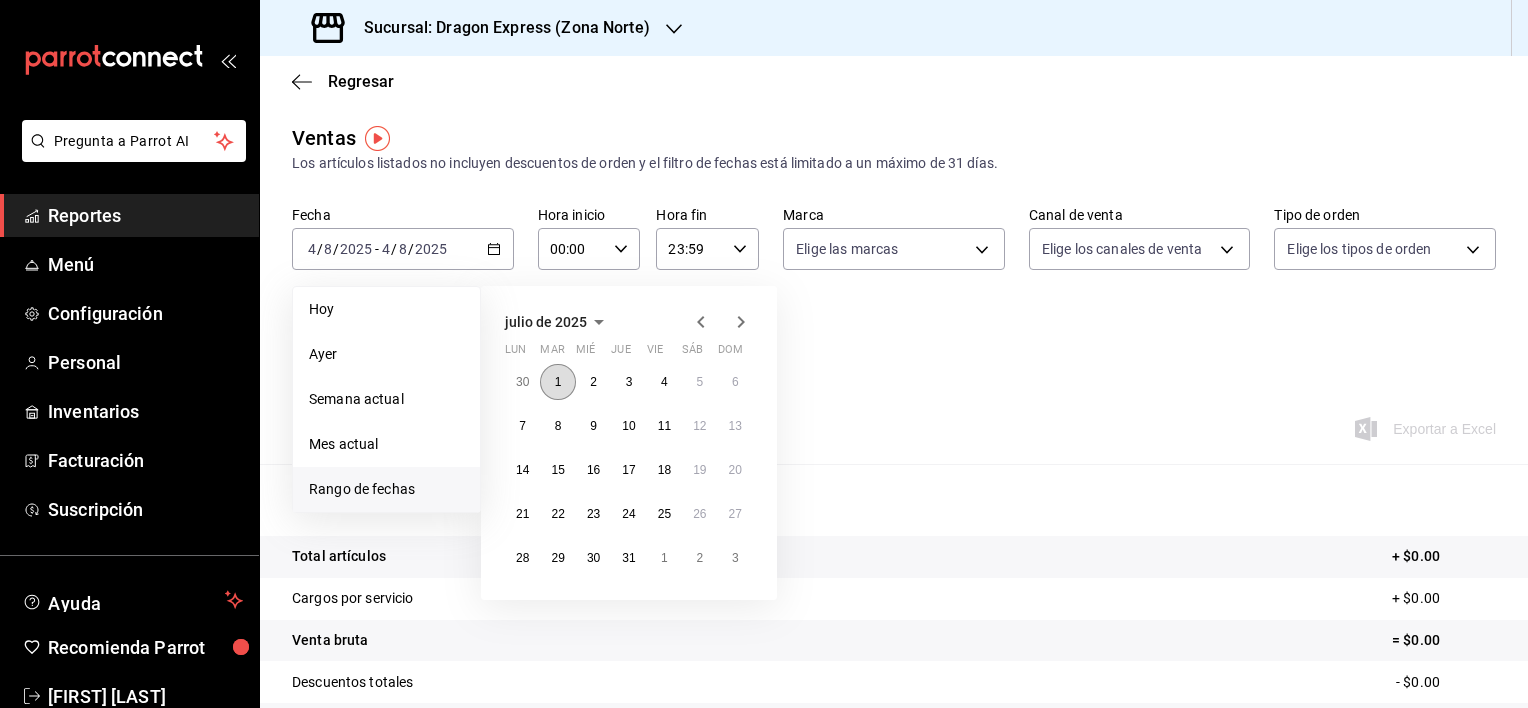 click on "1" at bounding box center [558, 382] 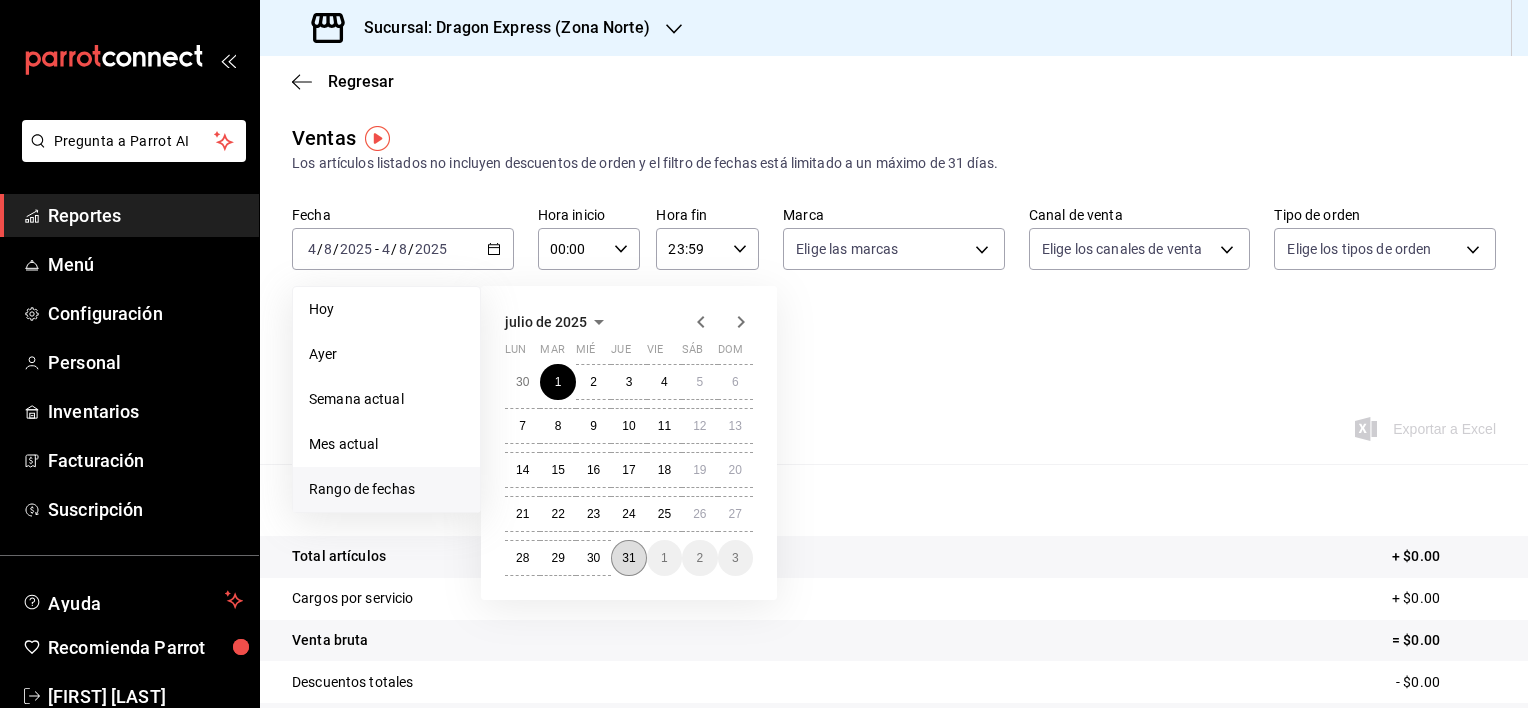 click on "31" at bounding box center (628, 558) 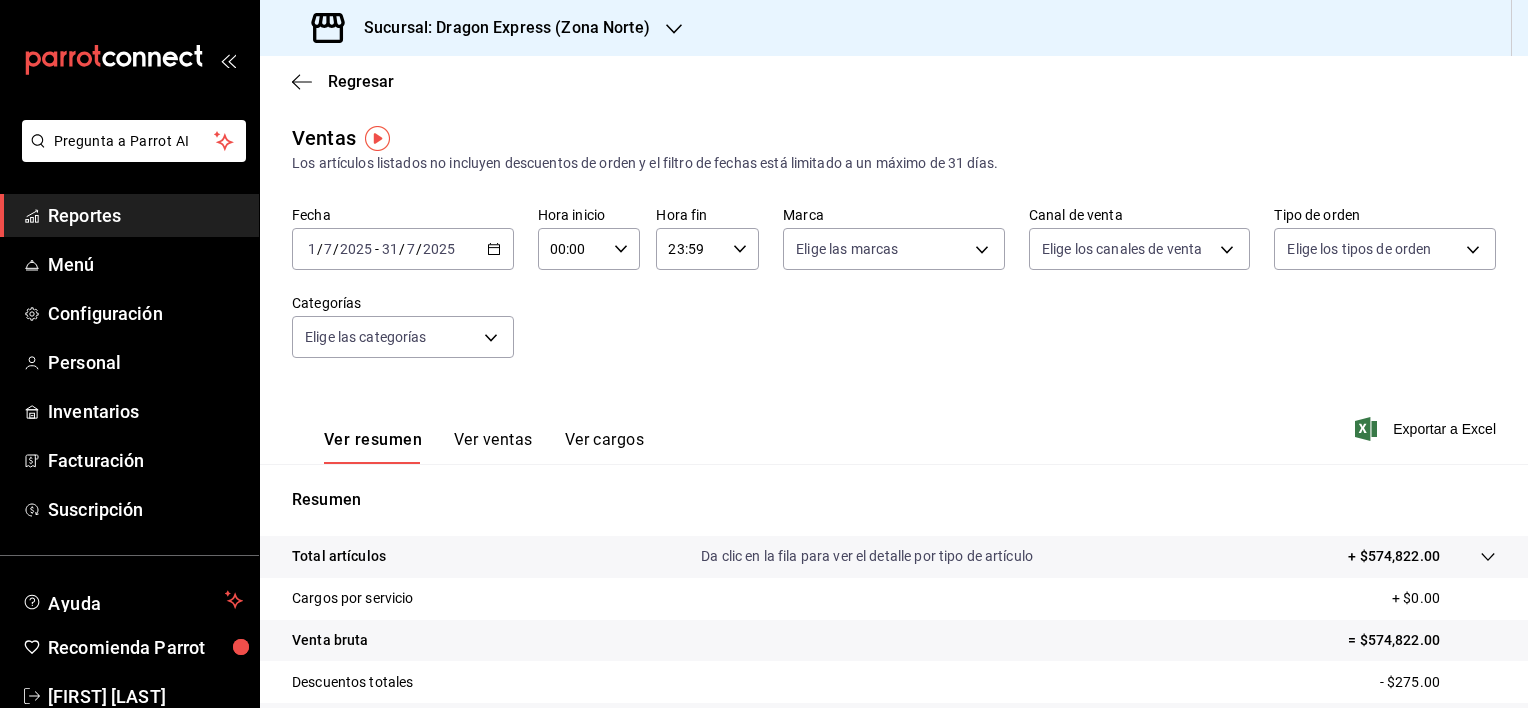 click on "Ver ventas" at bounding box center [493, 447] 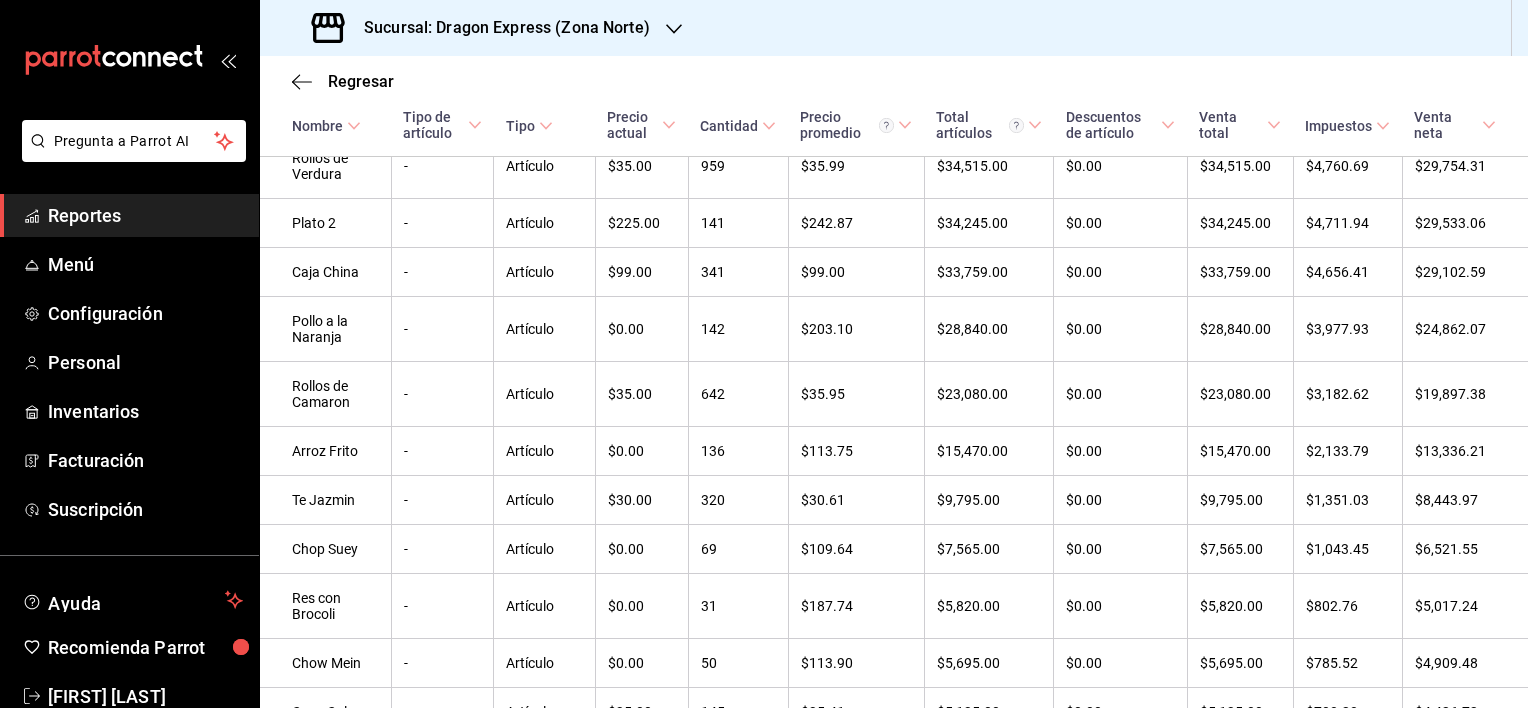 scroll, scrollTop: 0, scrollLeft: 0, axis: both 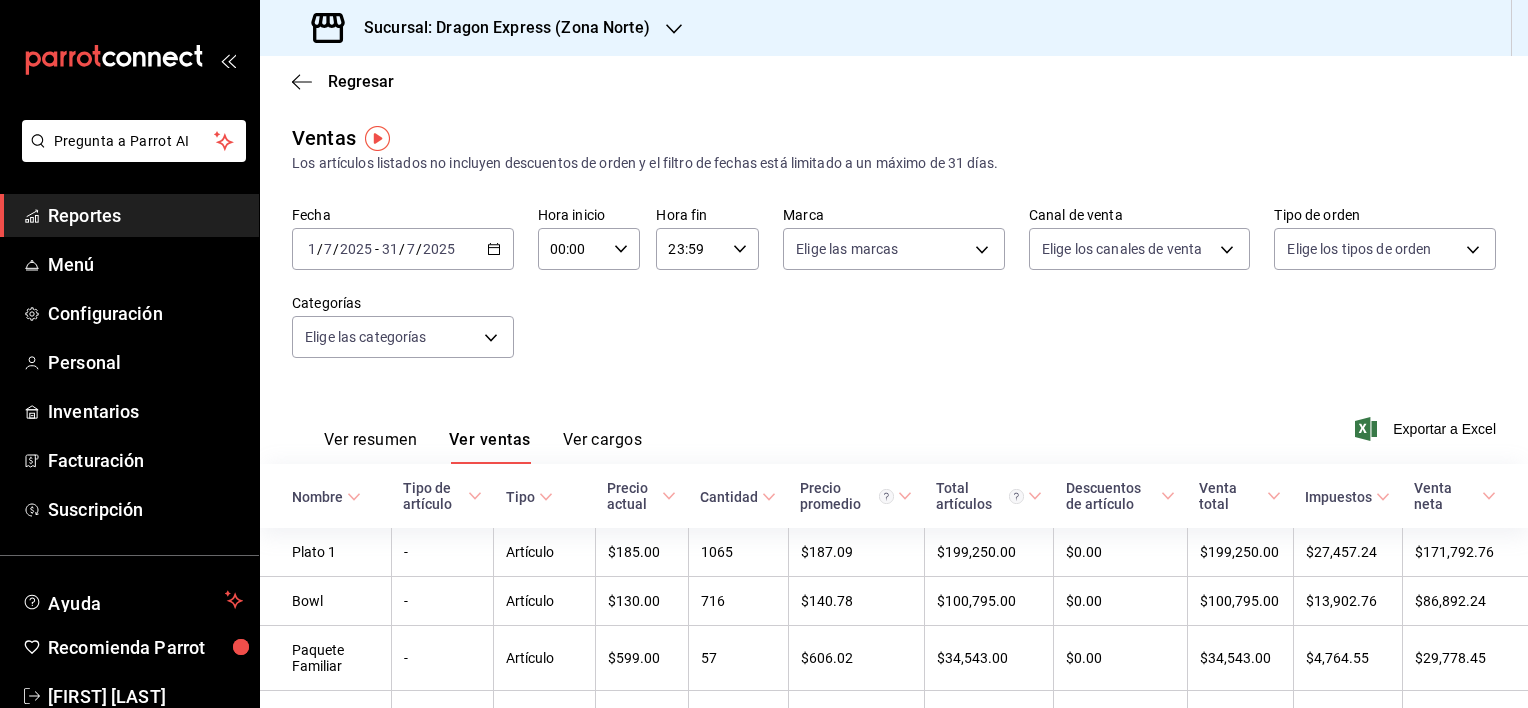 click 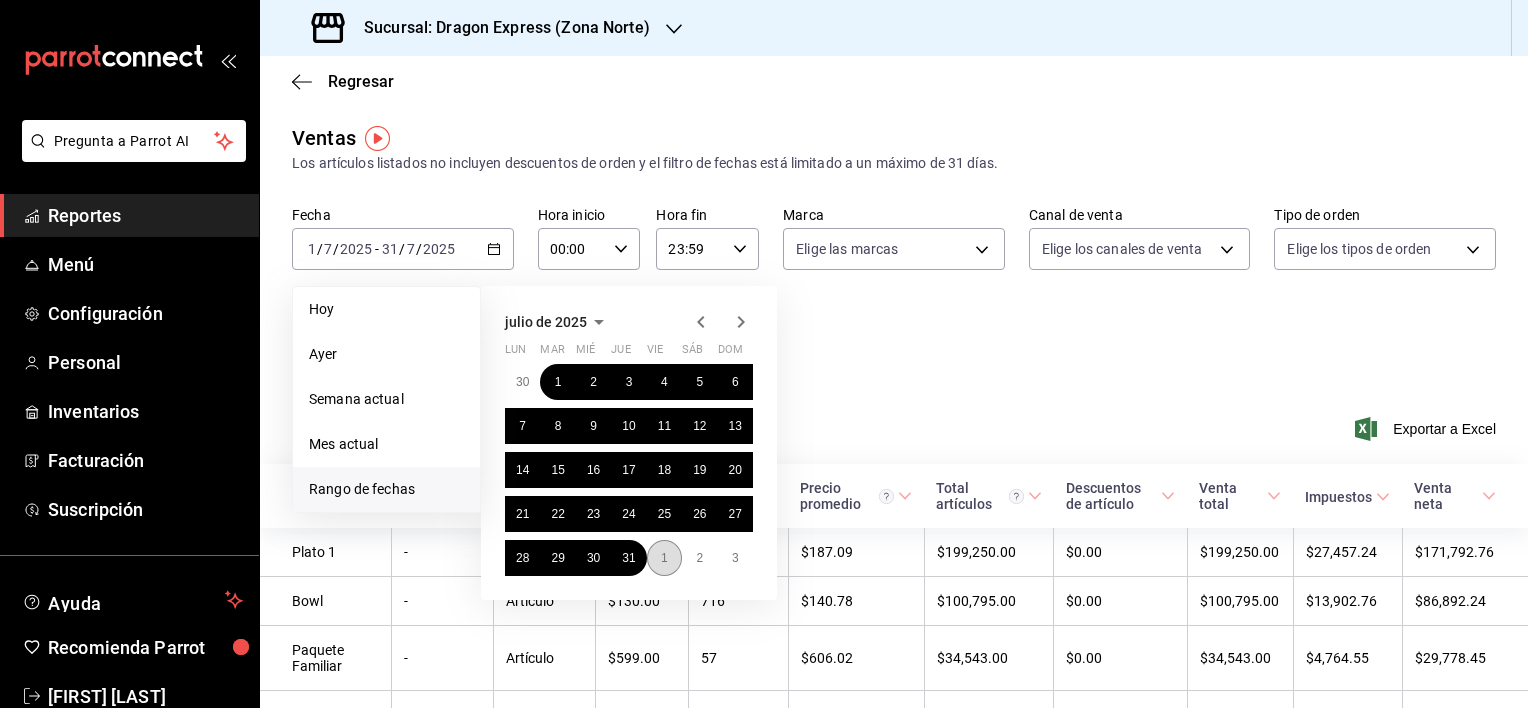 click on "1" at bounding box center [664, 558] 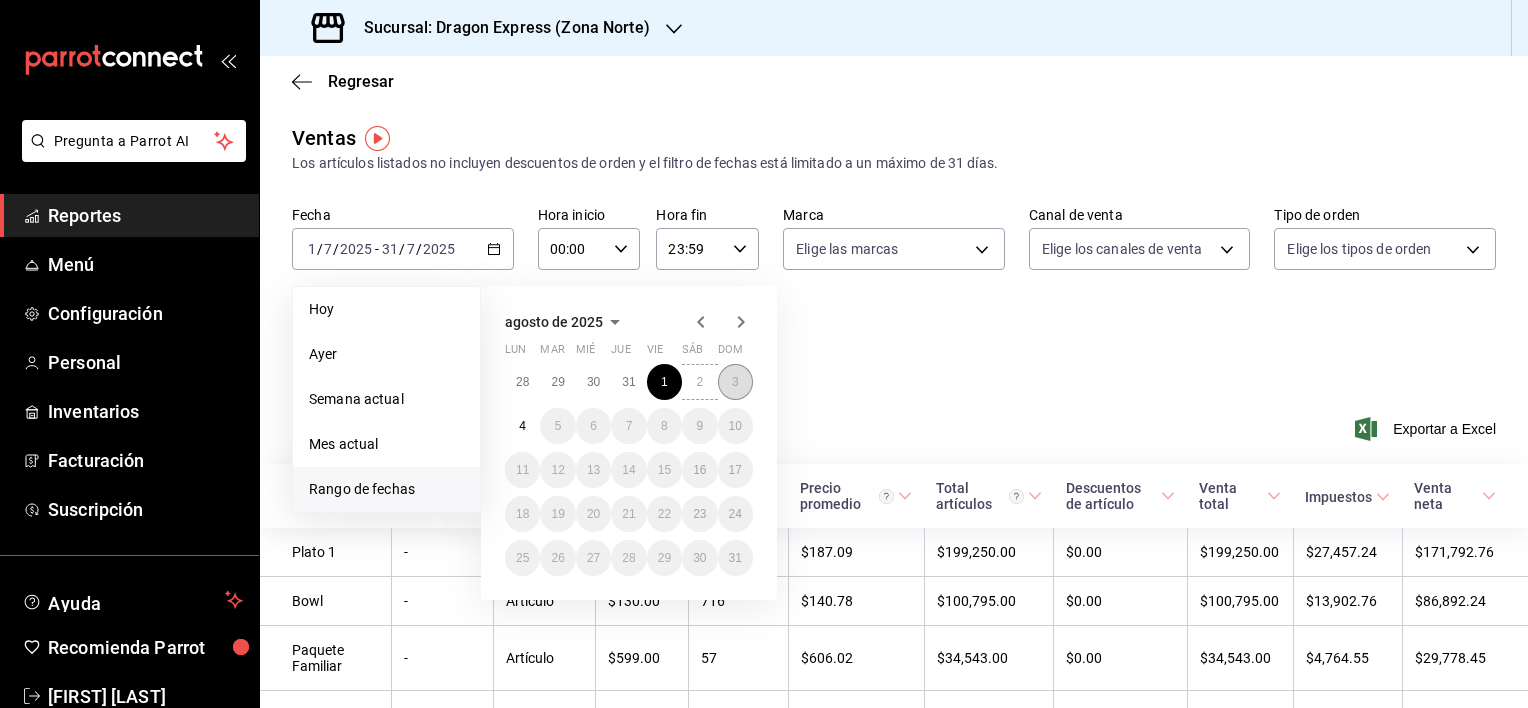 click on "3" at bounding box center (735, 382) 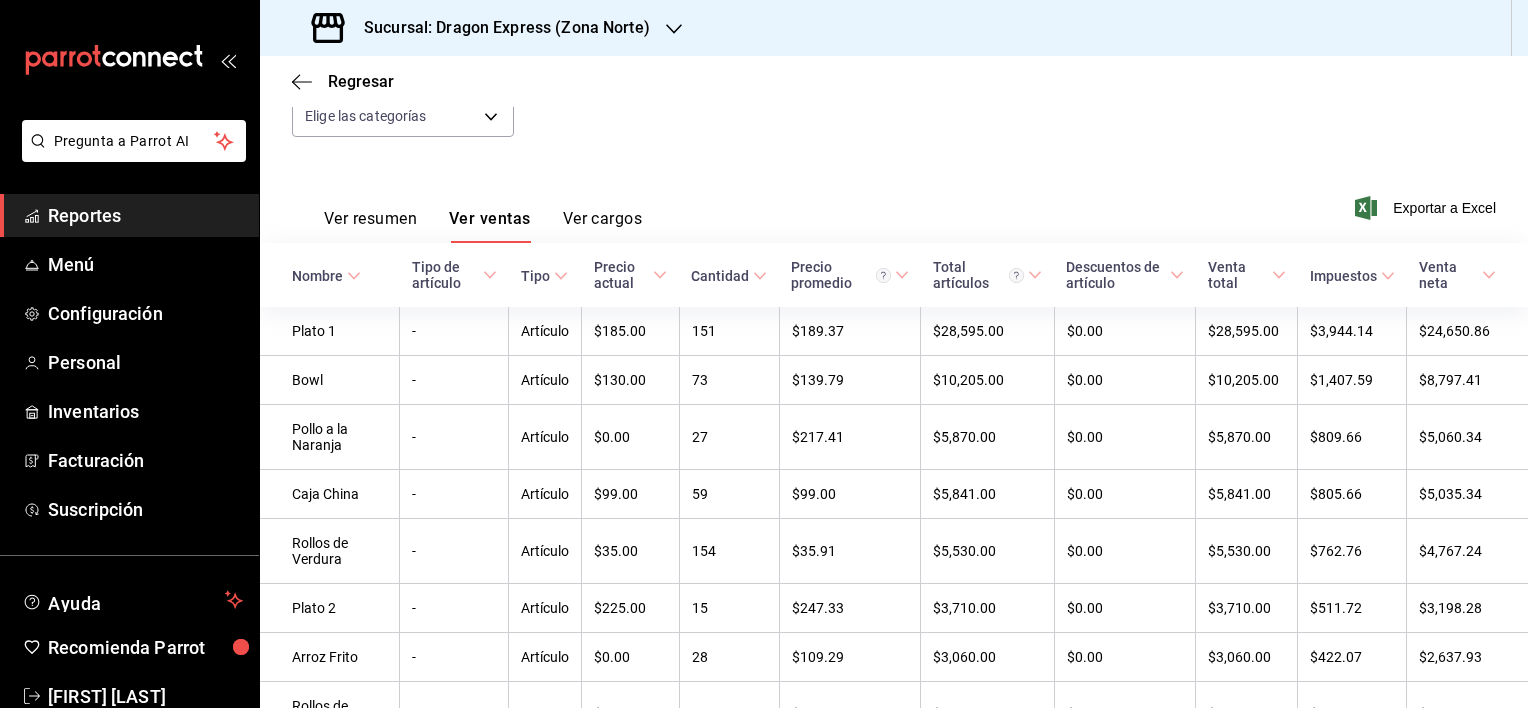 scroll, scrollTop: 100, scrollLeft: 0, axis: vertical 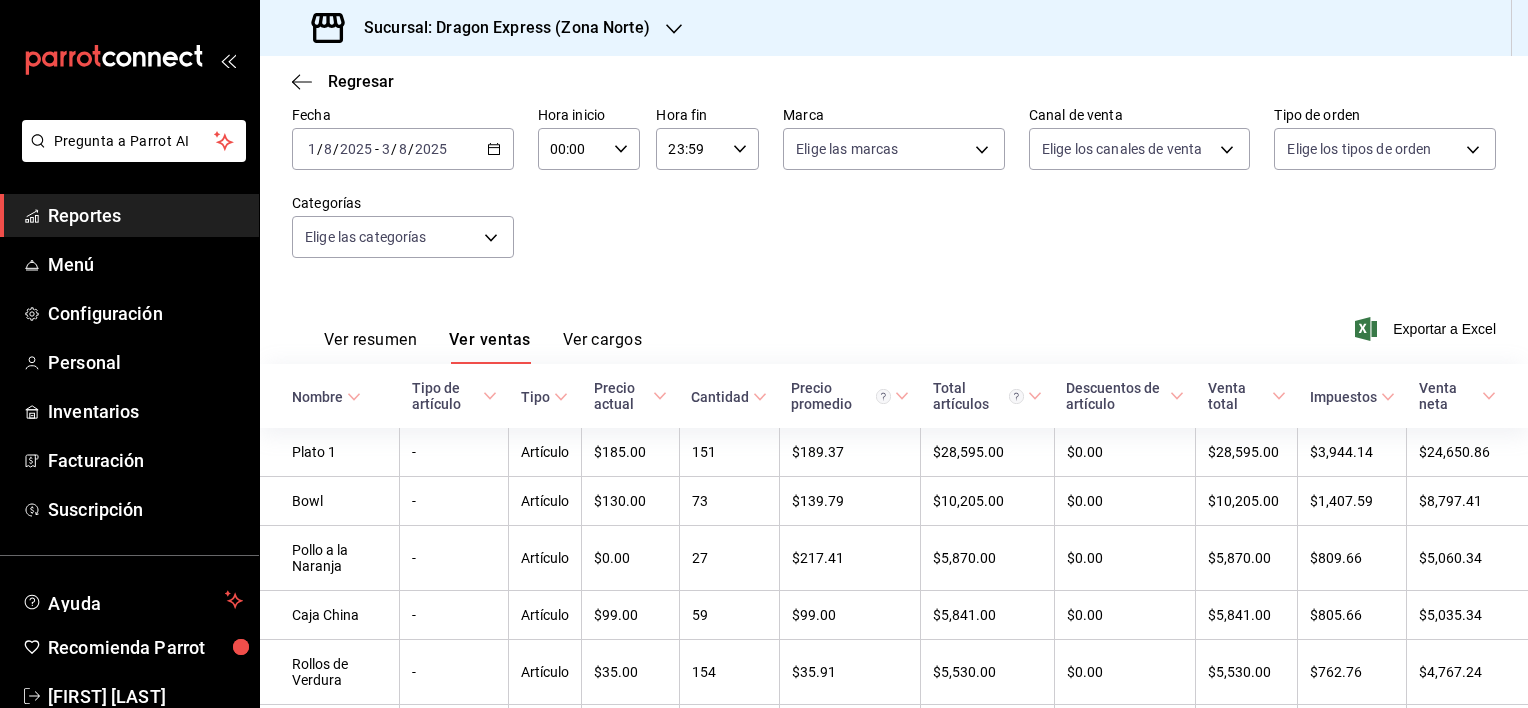 click on "2025-08-01 1 / 8 / 2025 - 2025-08-03 3 / 8 / 2025" at bounding box center [403, 149] 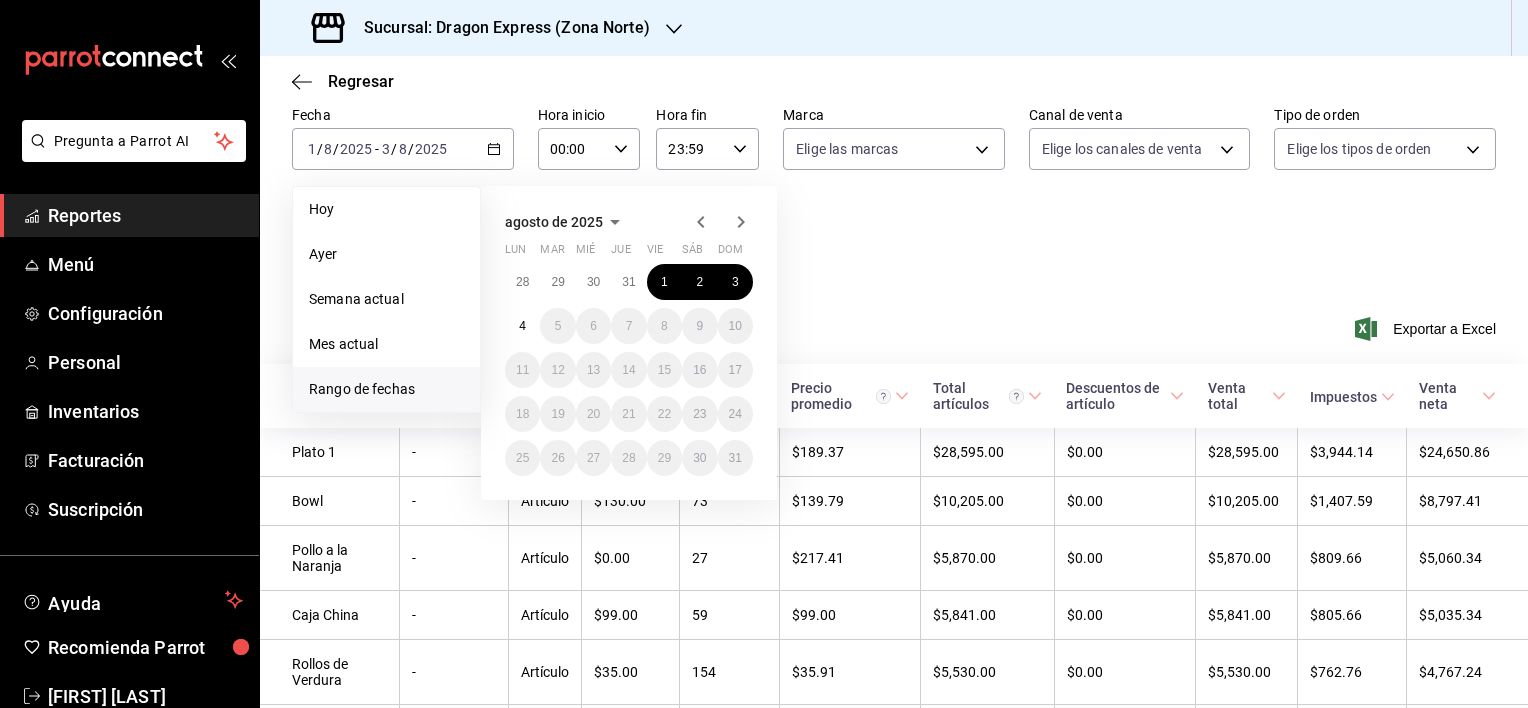 click on "Ayer" at bounding box center (386, 254) 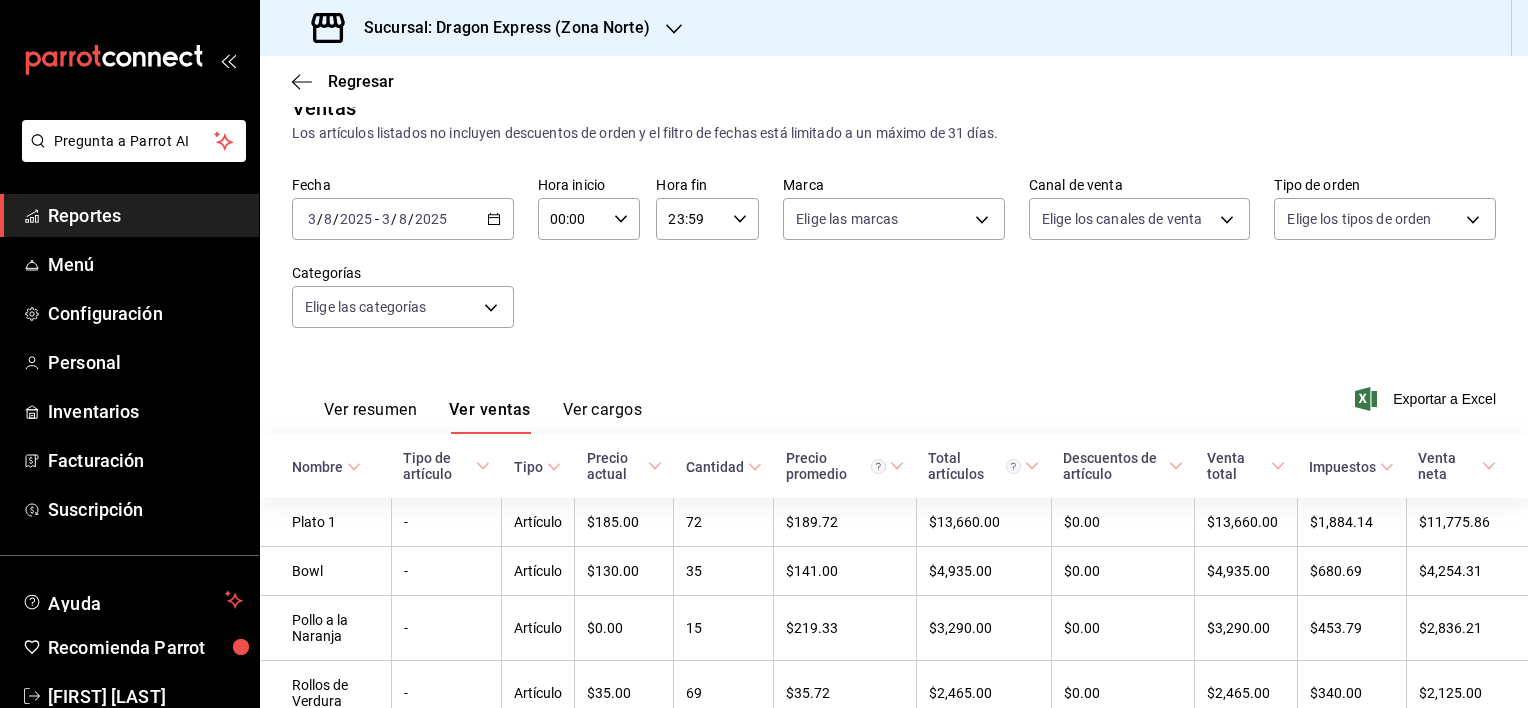 scroll, scrollTop: 100, scrollLeft: 0, axis: vertical 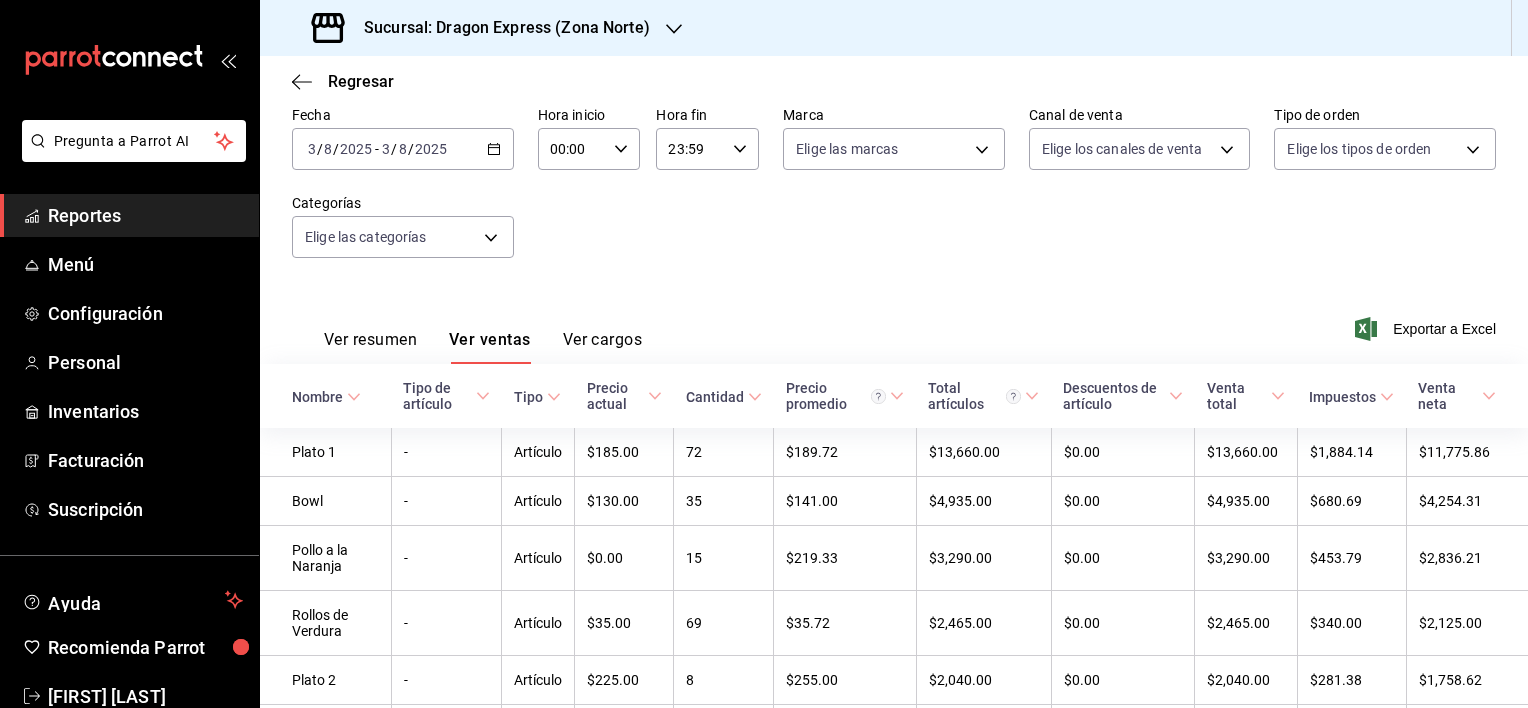 click on "Sucursal: Dragon Express (Zona Norte)" at bounding box center (499, 28) 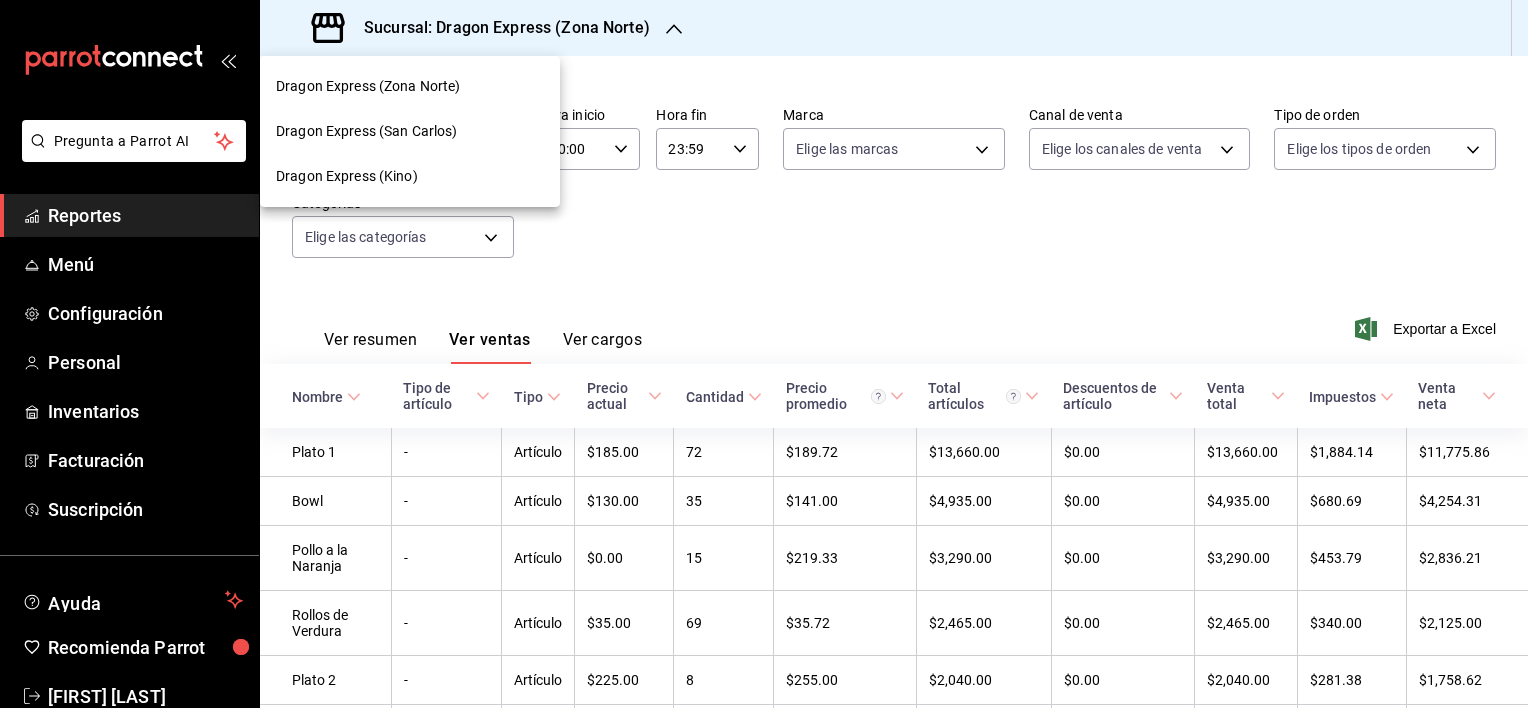 click on "Dragon Express (Kino)" at bounding box center [347, 176] 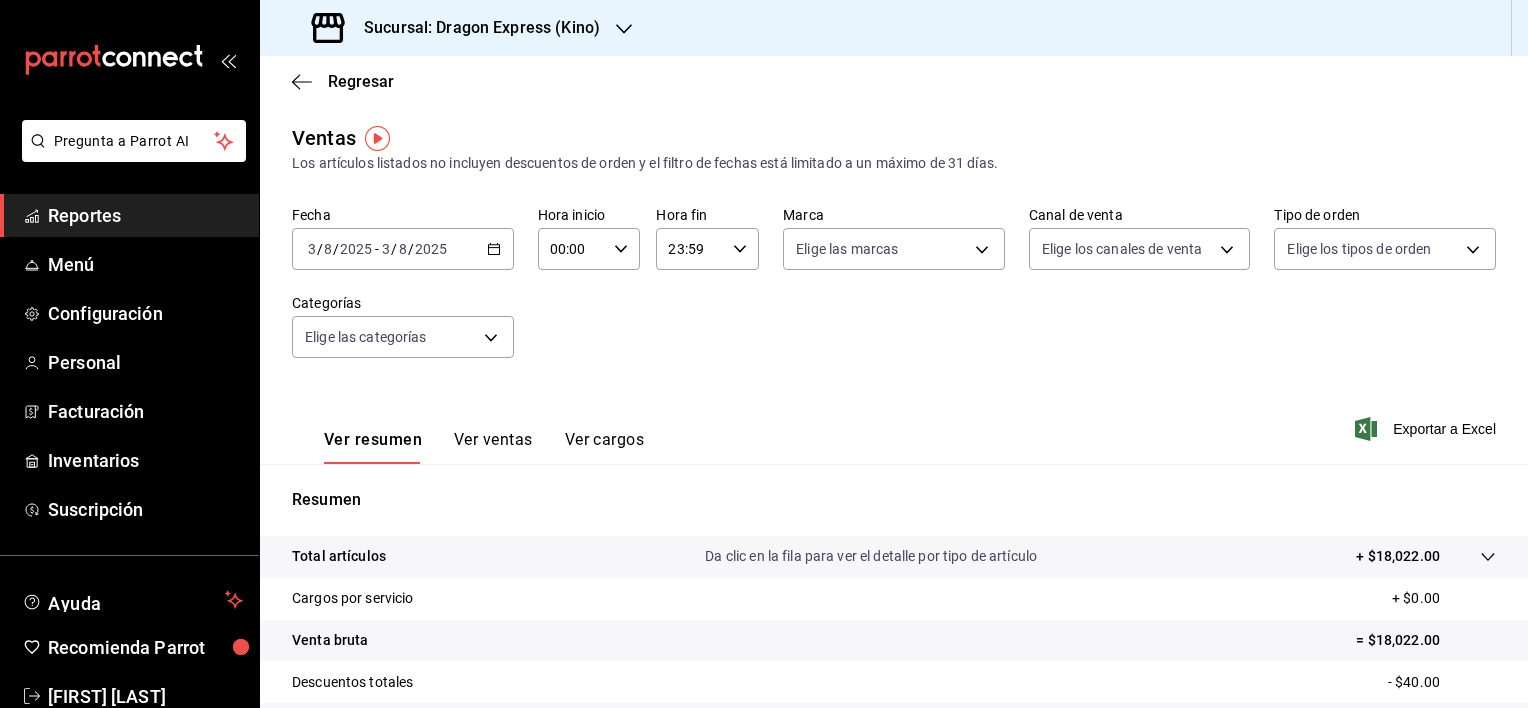 click on "Ver ventas" at bounding box center (493, 447) 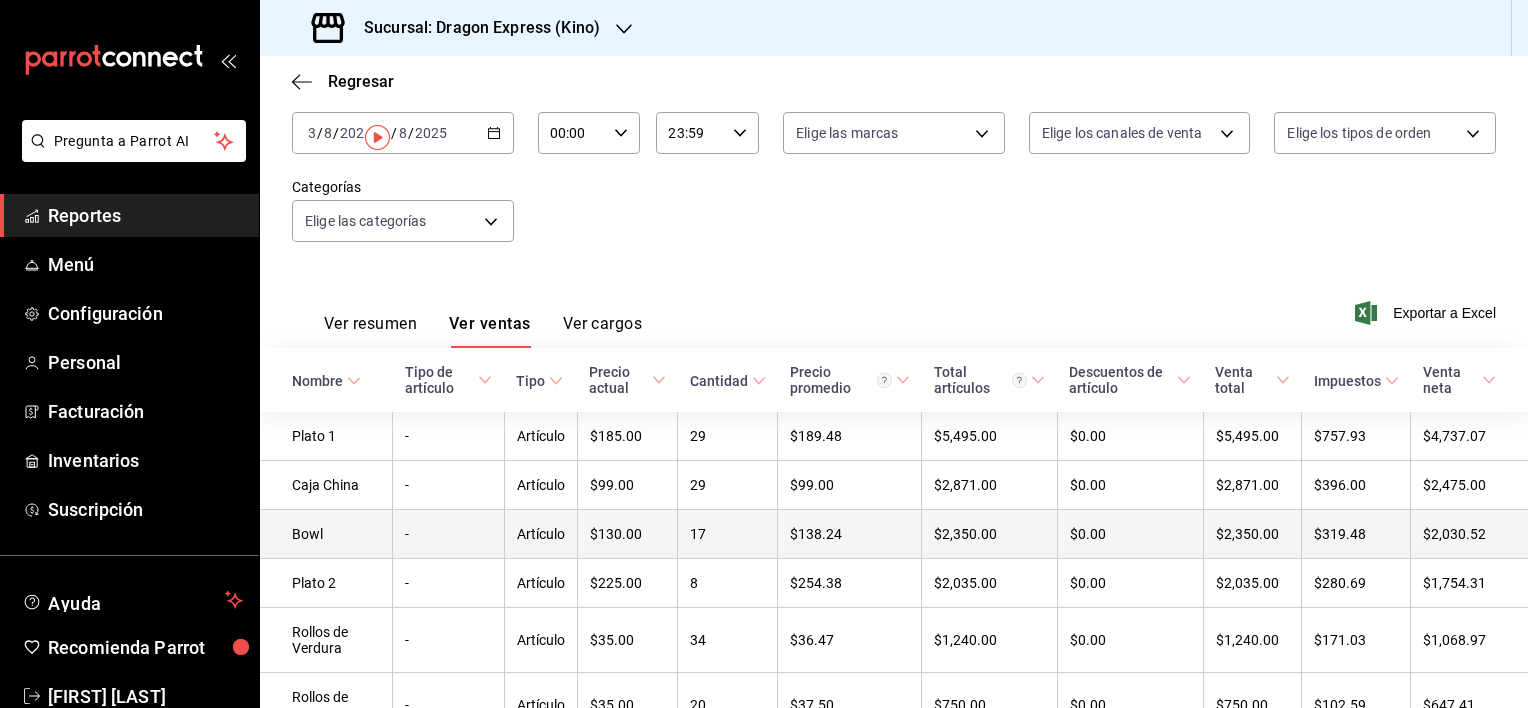 scroll, scrollTop: 0, scrollLeft: 0, axis: both 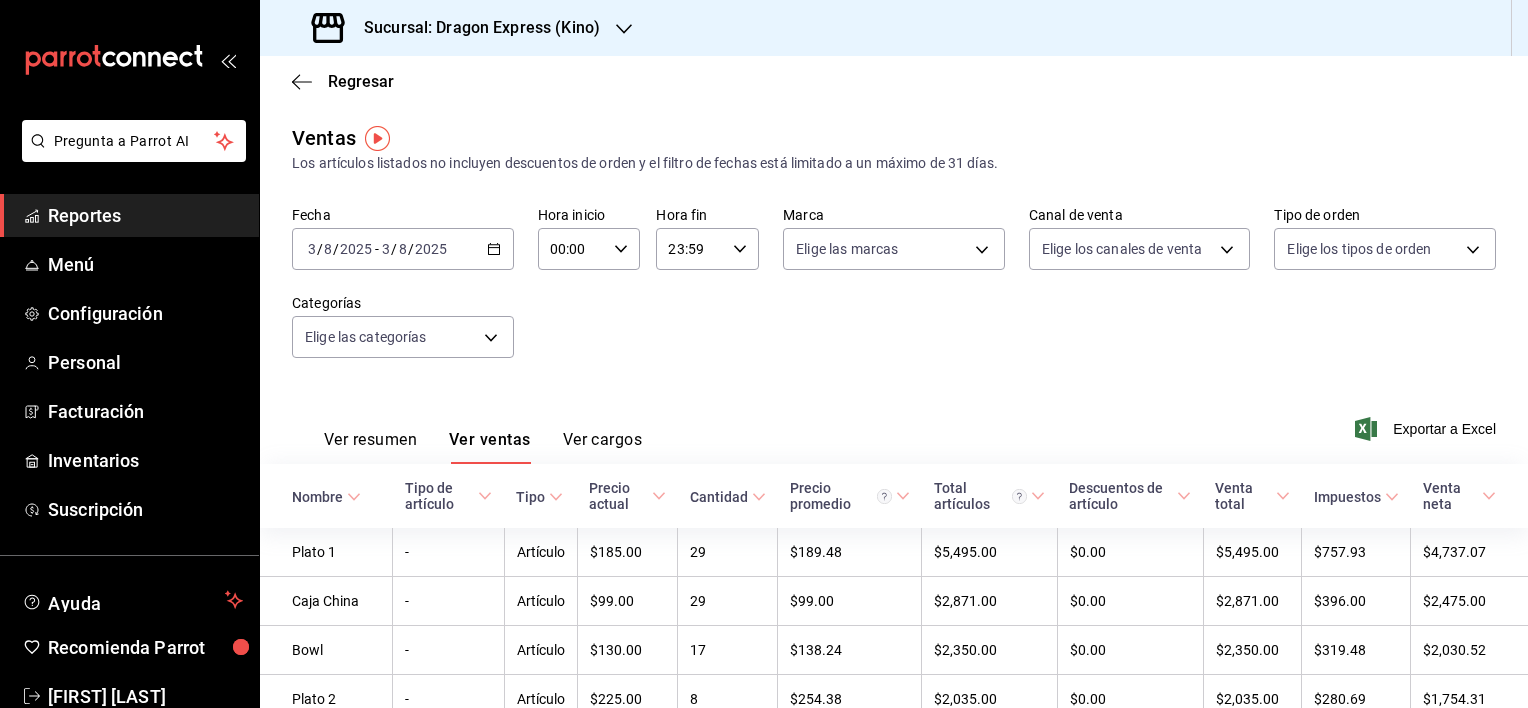 click on "Sucursal: Dragon Express (Kino)" at bounding box center (474, 28) 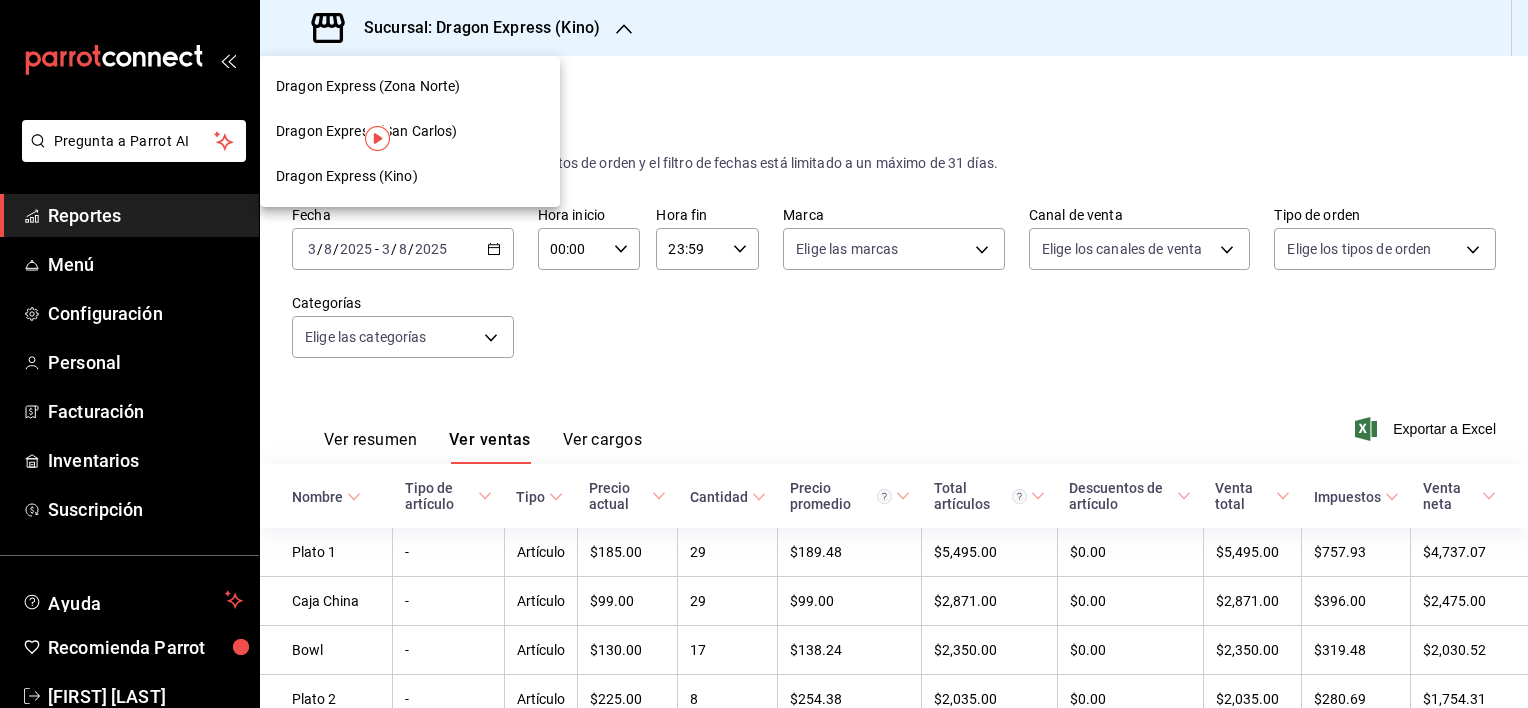 click on "Dragon Express (Zona Norte)" at bounding box center [368, 86] 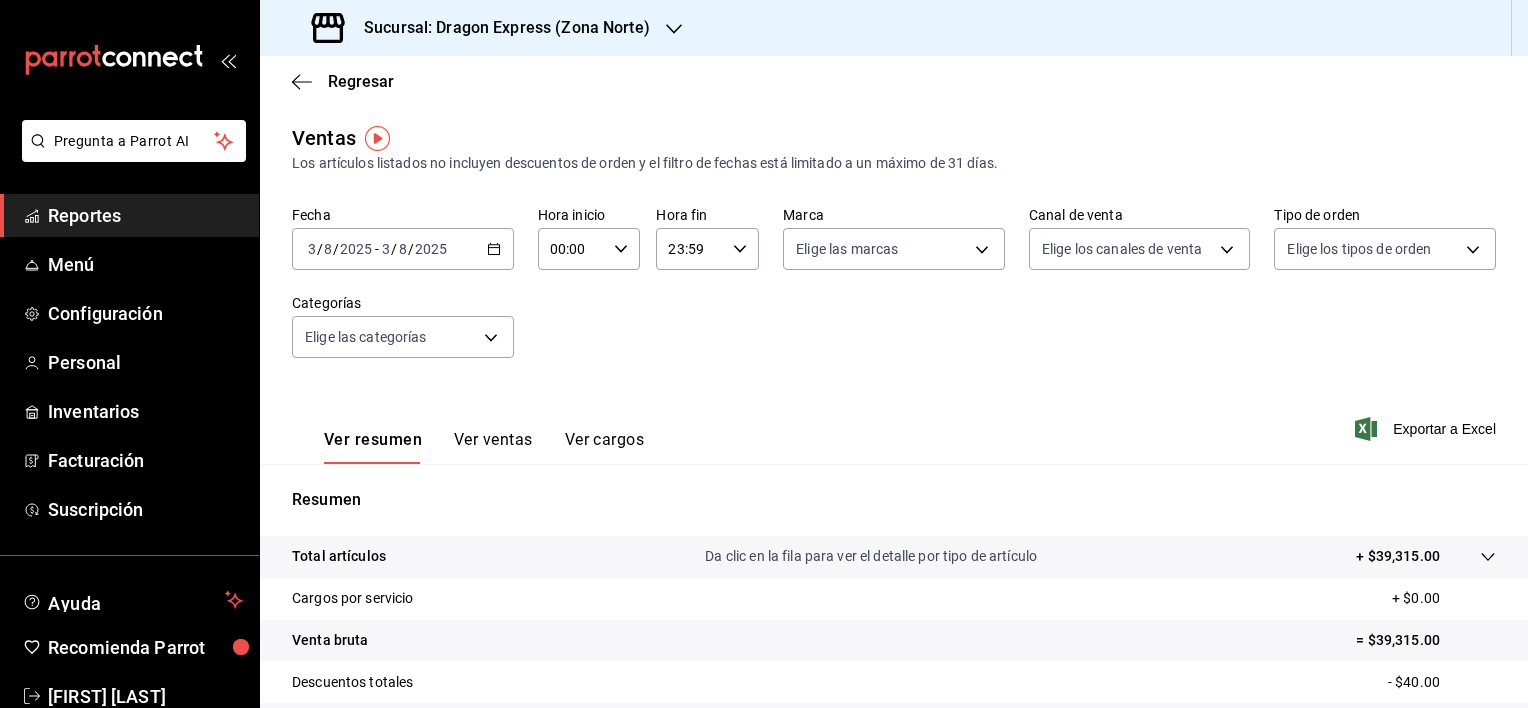 click on "Ver ventas" at bounding box center [493, 447] 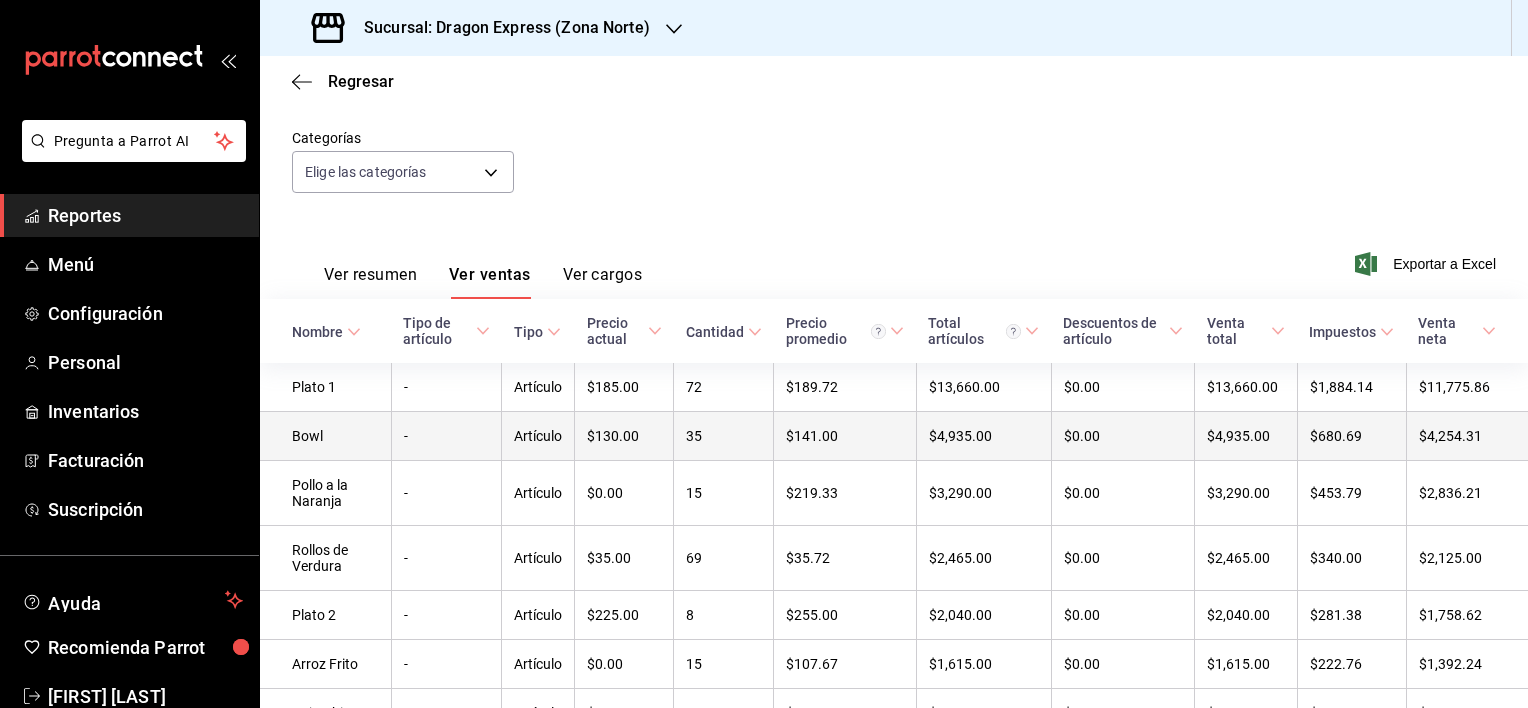 scroll, scrollTop: 200, scrollLeft: 0, axis: vertical 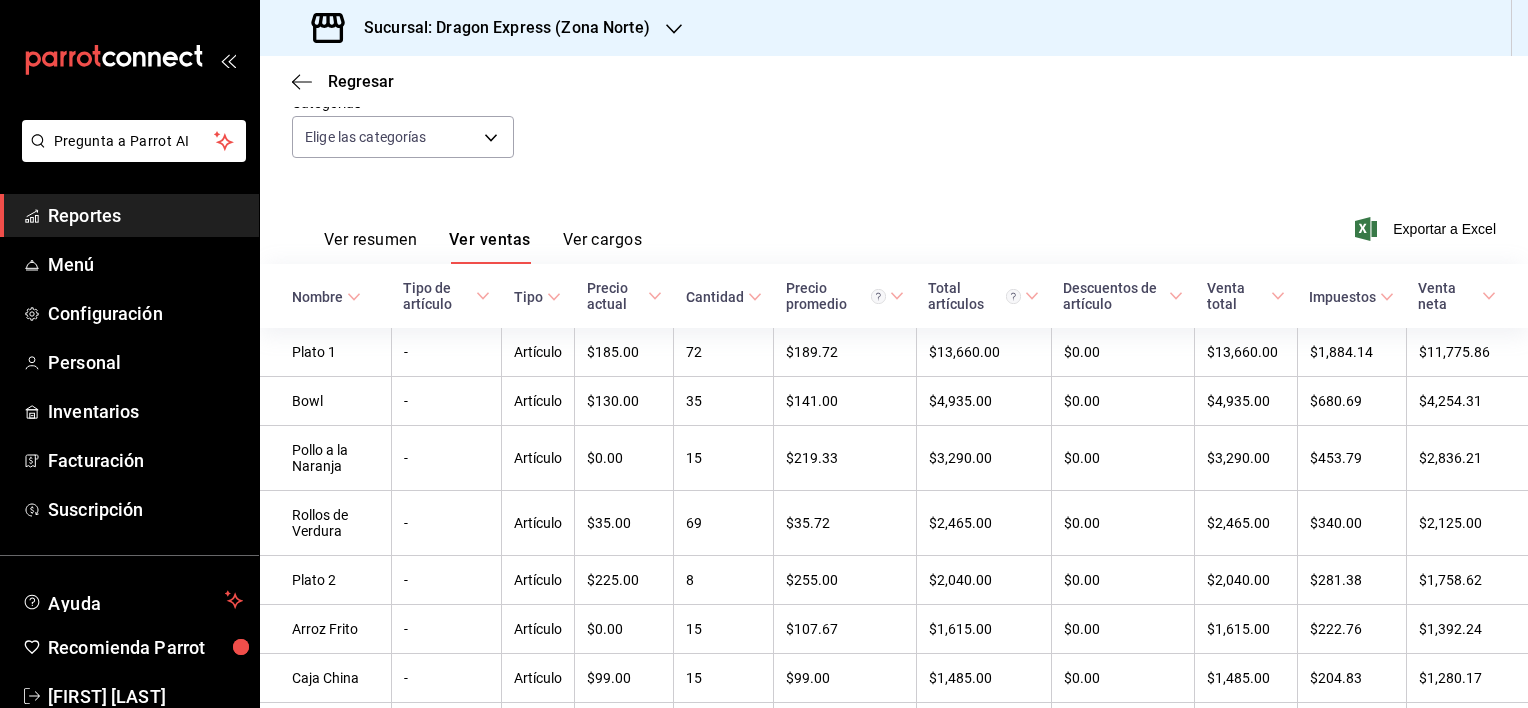 click on "Sucursal: Dragon Express (Zona Norte)" at bounding box center (483, 28) 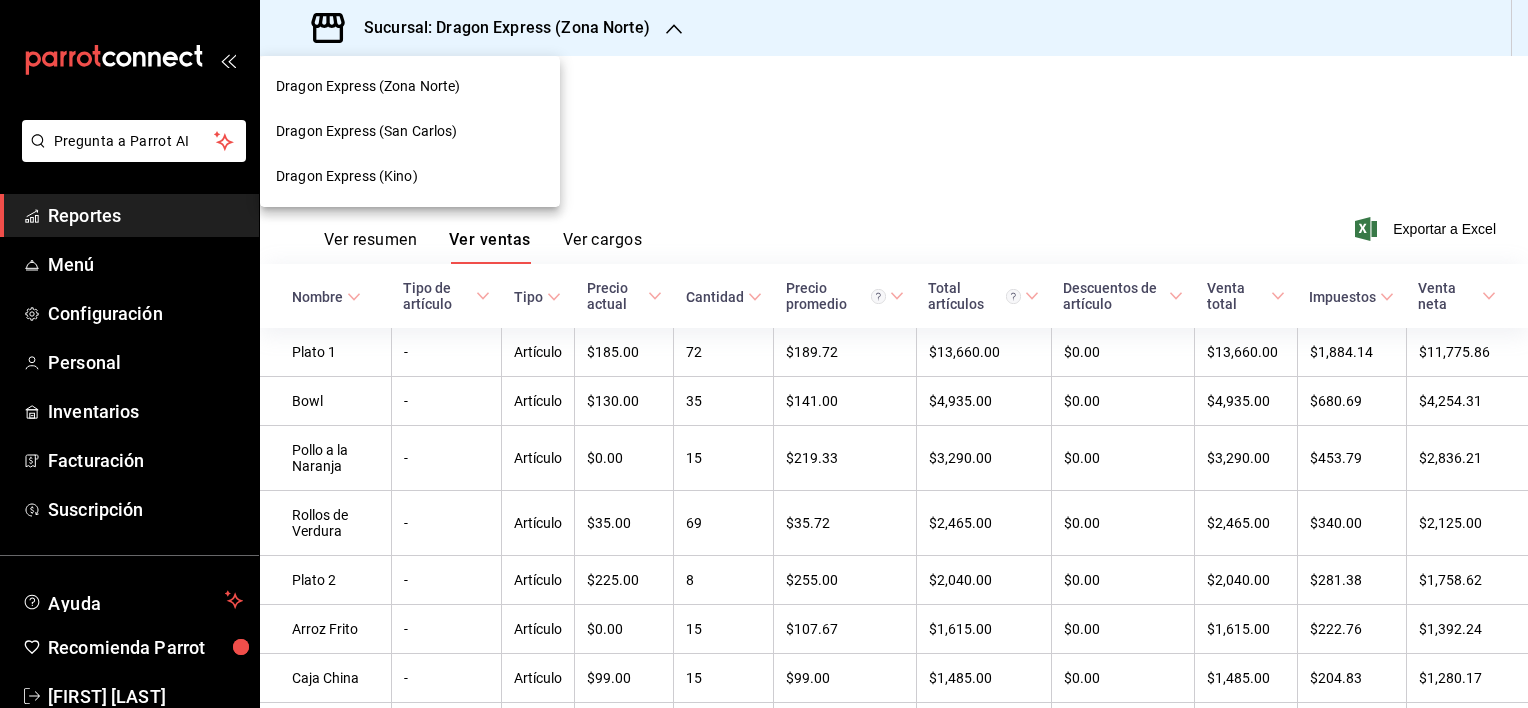 click on "Dragon Express (San Carlos)" at bounding box center [367, 131] 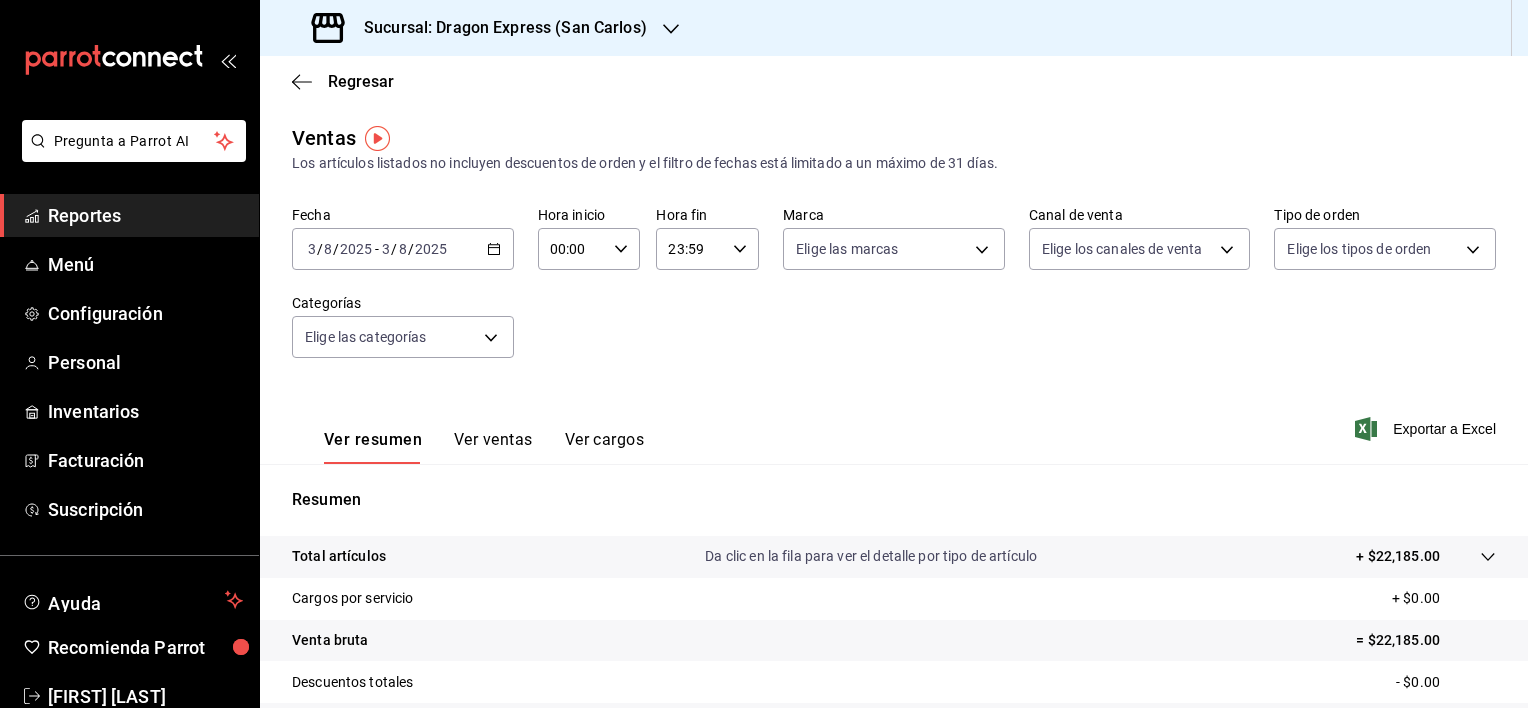 click on "Ver resumen Ver ventas Ver cargos" at bounding box center [468, 435] 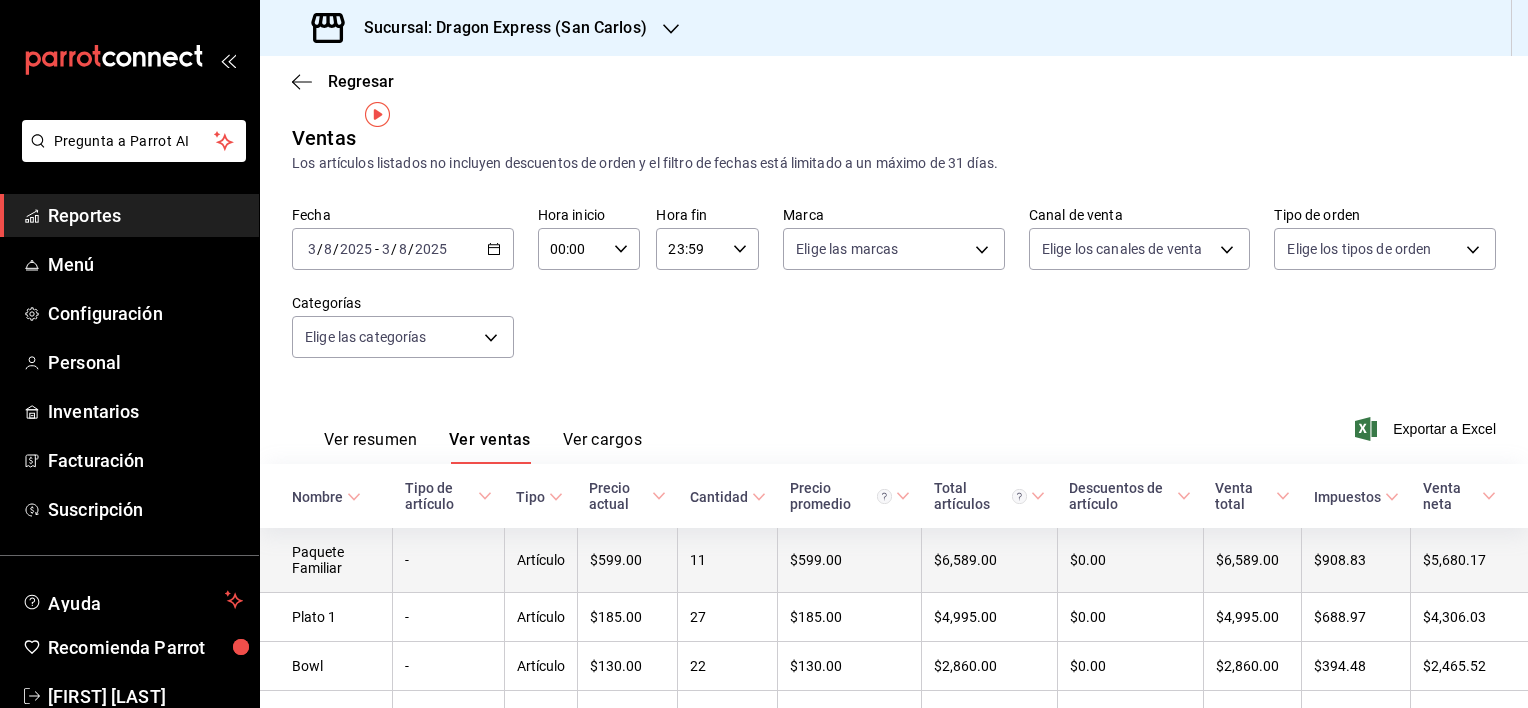 scroll, scrollTop: 100, scrollLeft: 0, axis: vertical 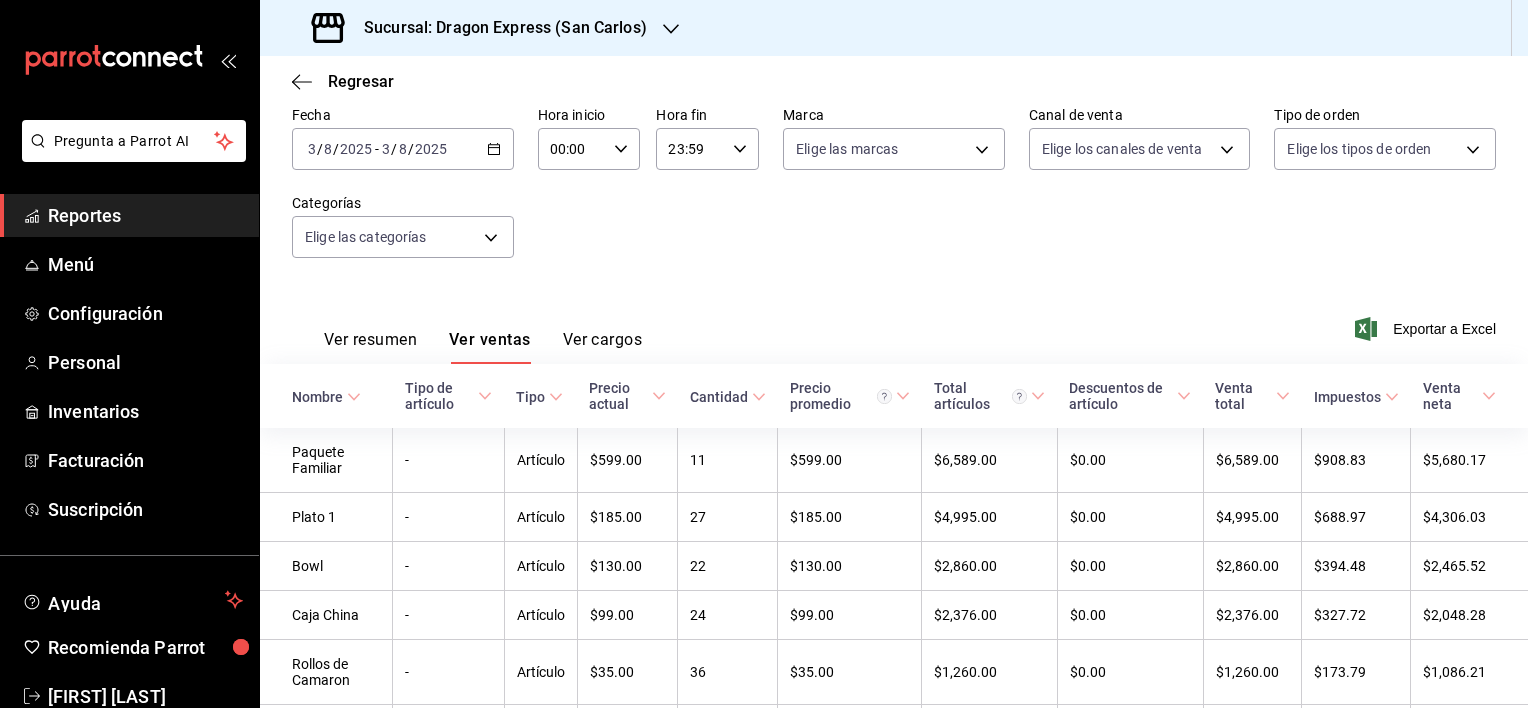 click 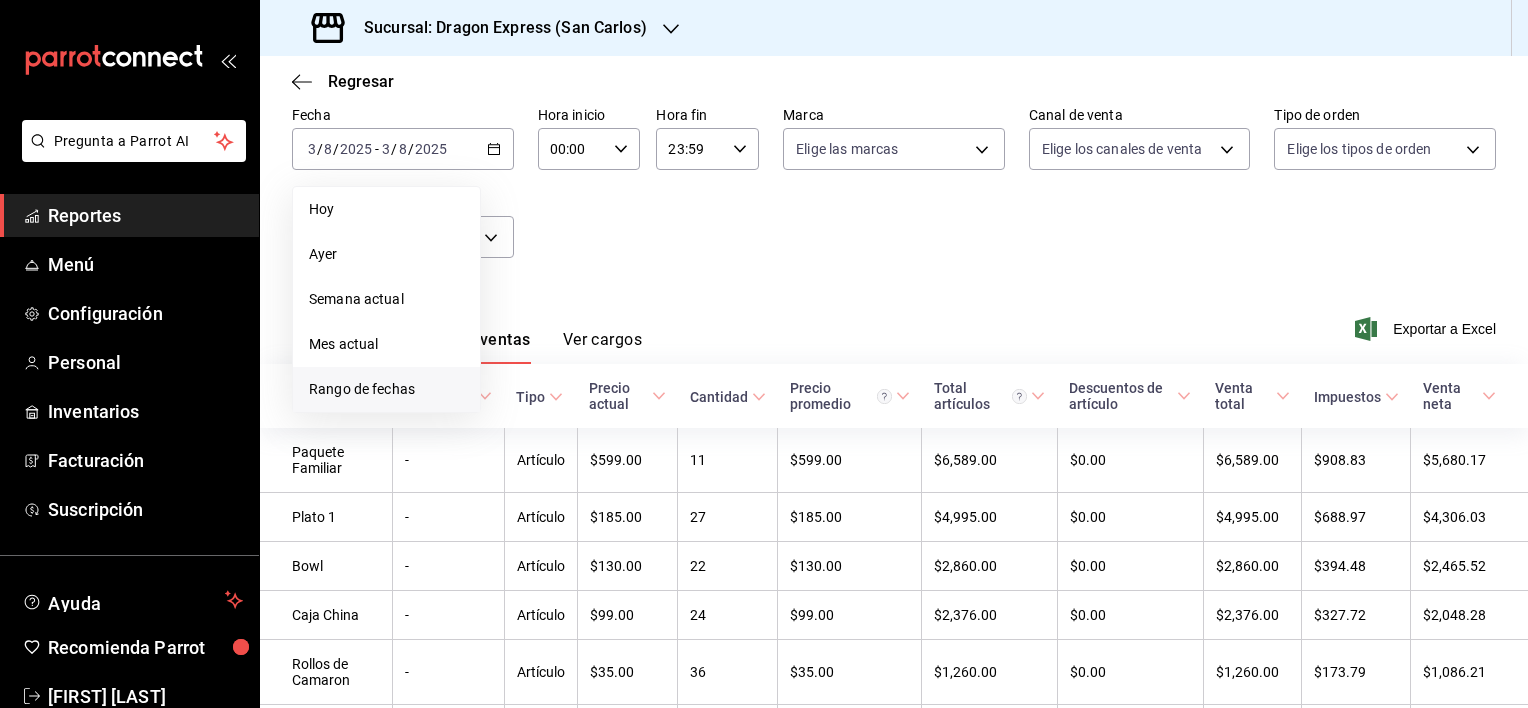 click on "Rango de fechas" at bounding box center [386, 389] 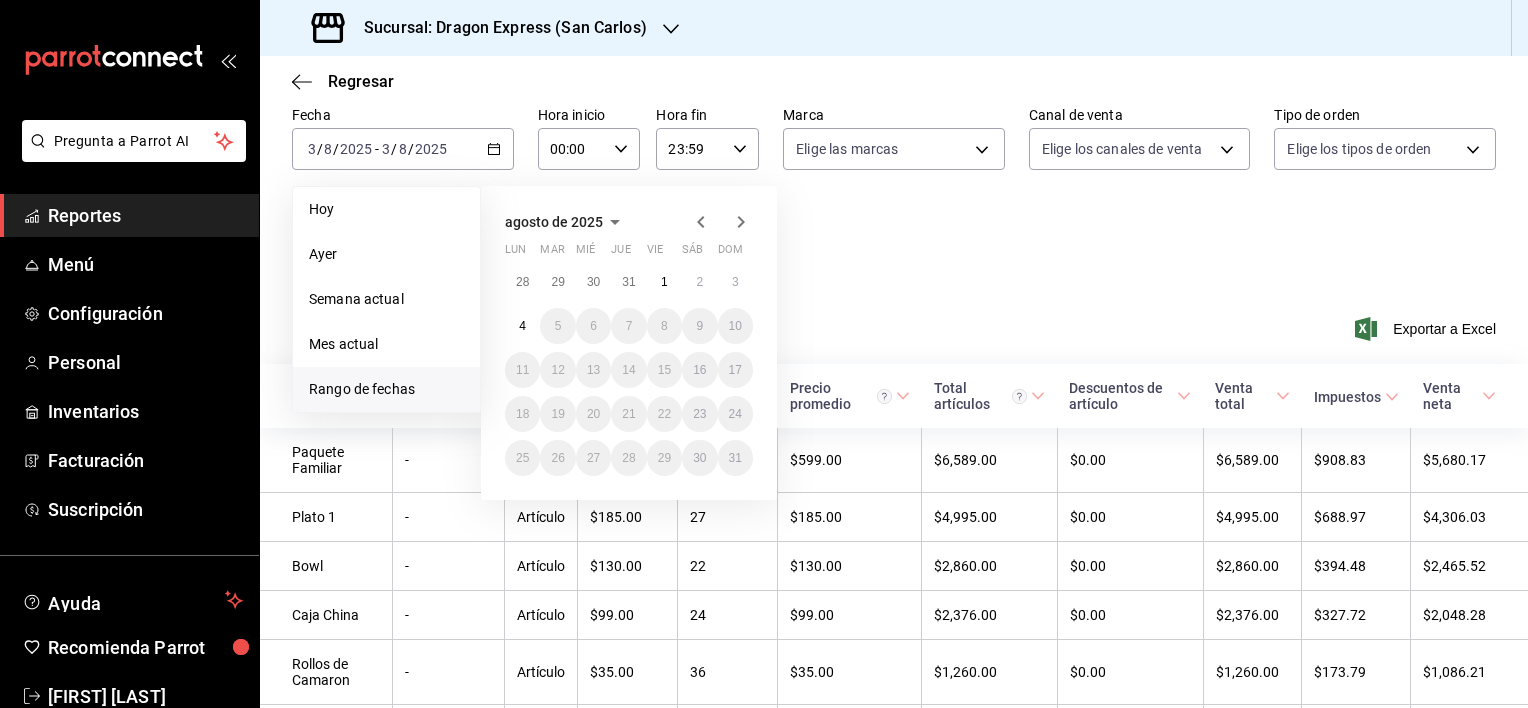 click 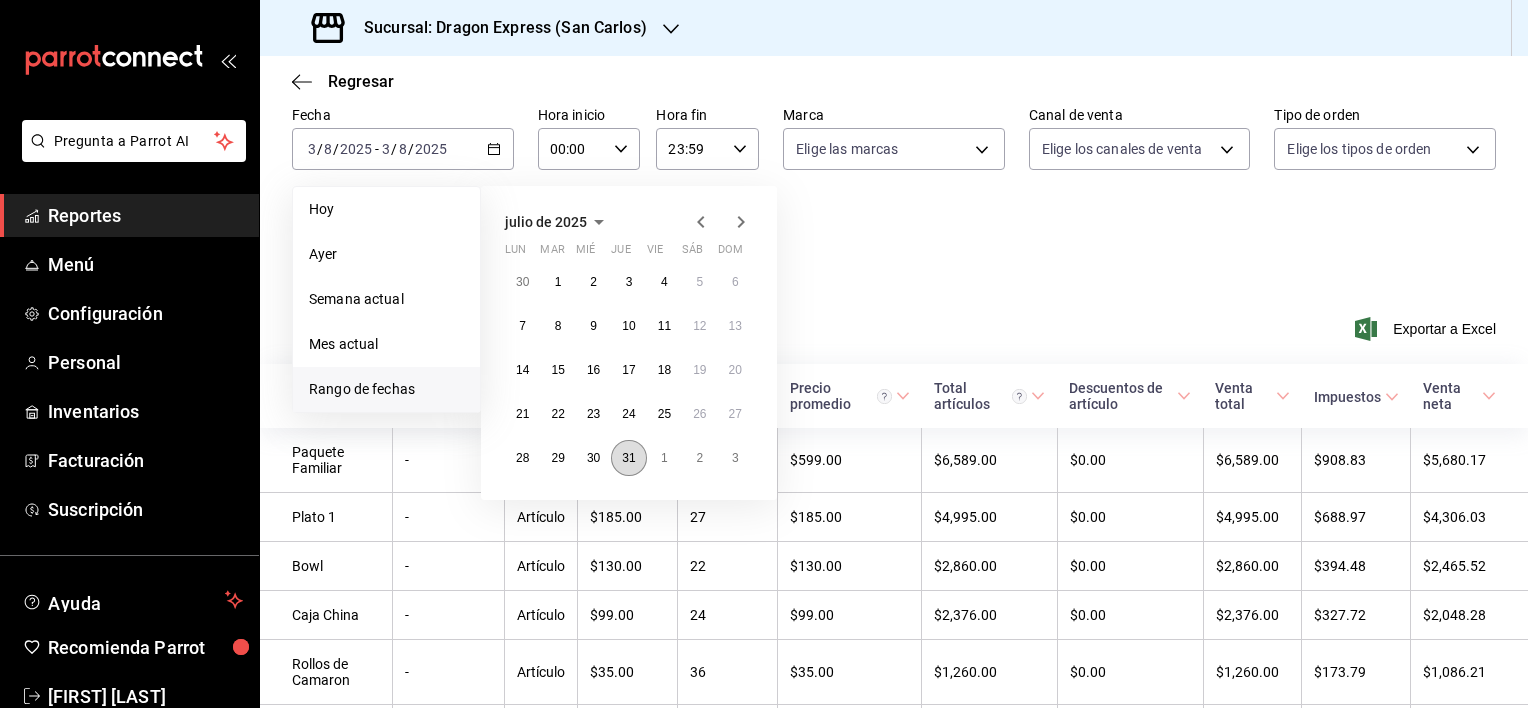 click on "31" at bounding box center (628, 458) 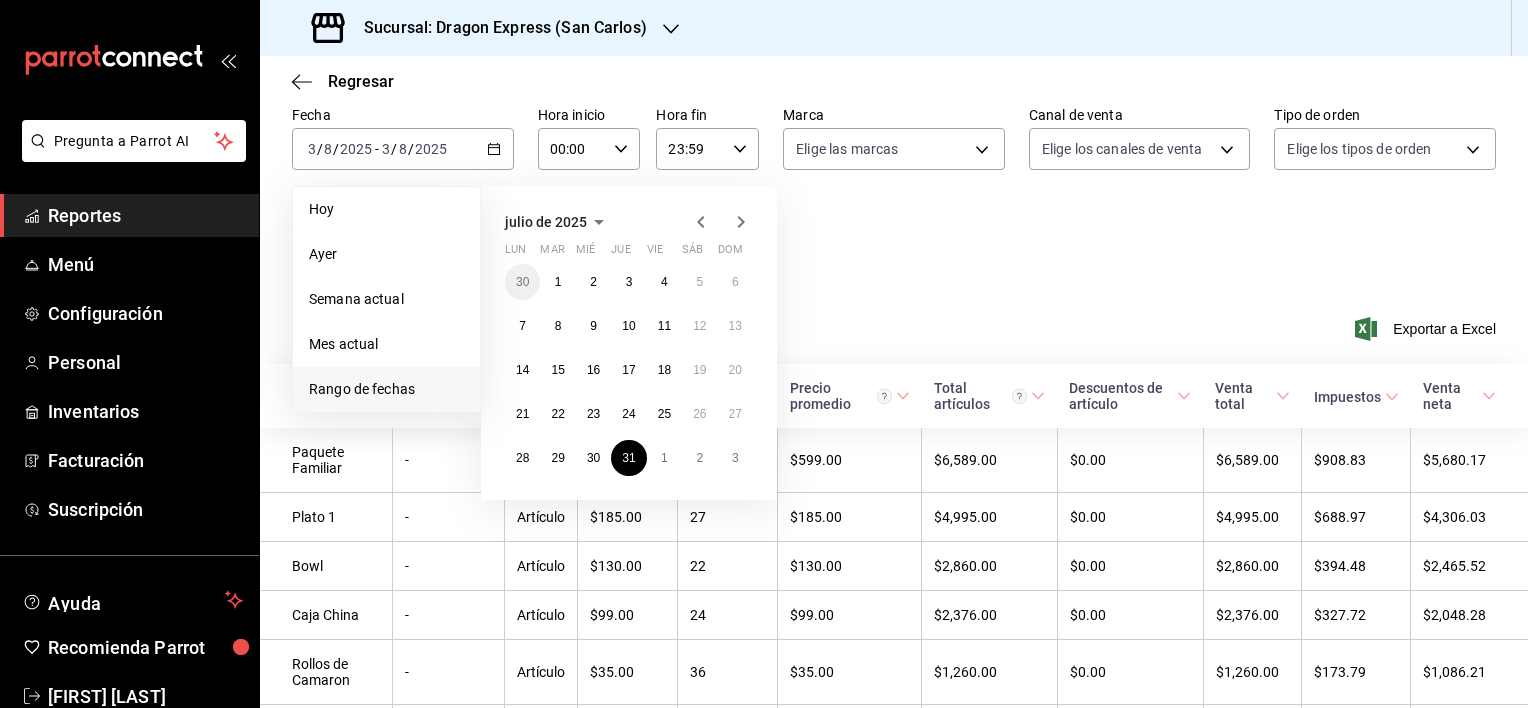 click 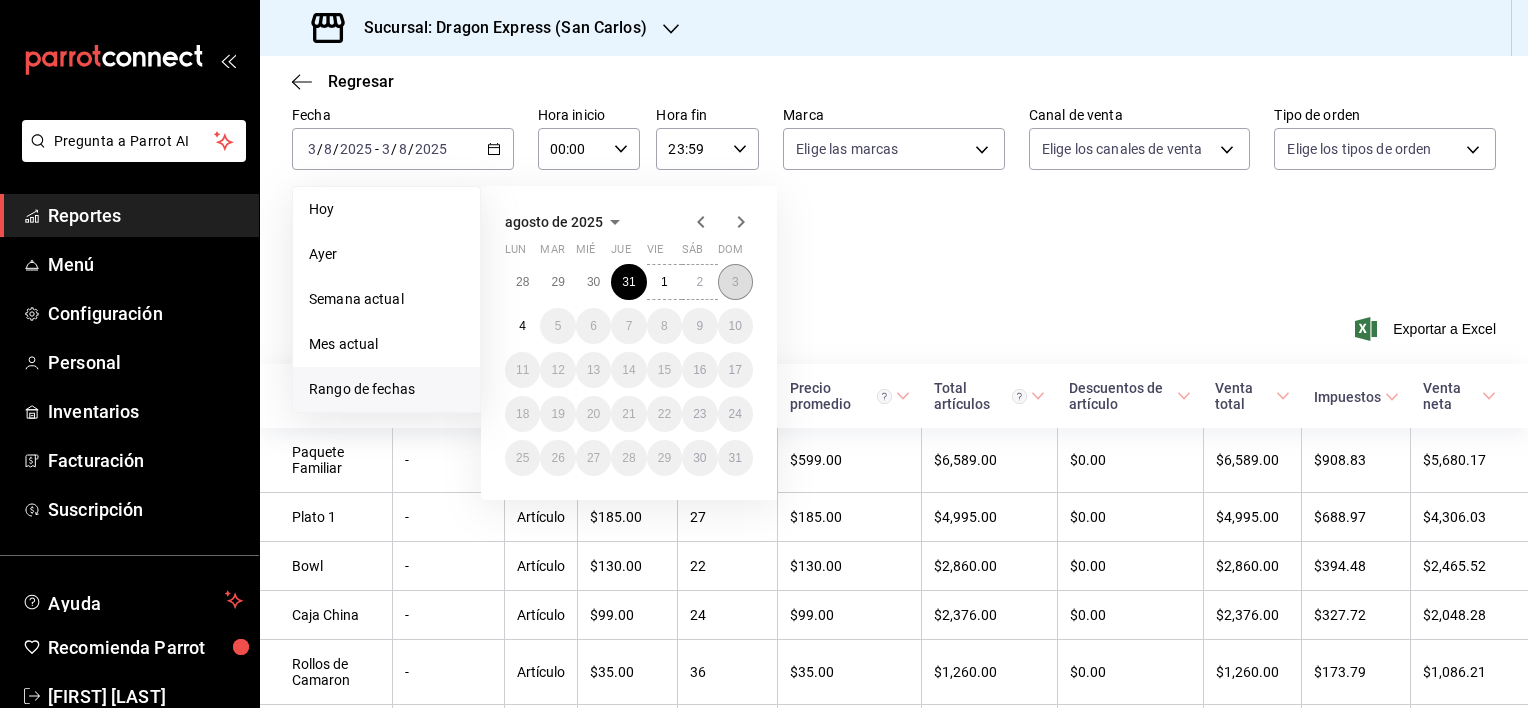click on "3" at bounding box center (735, 282) 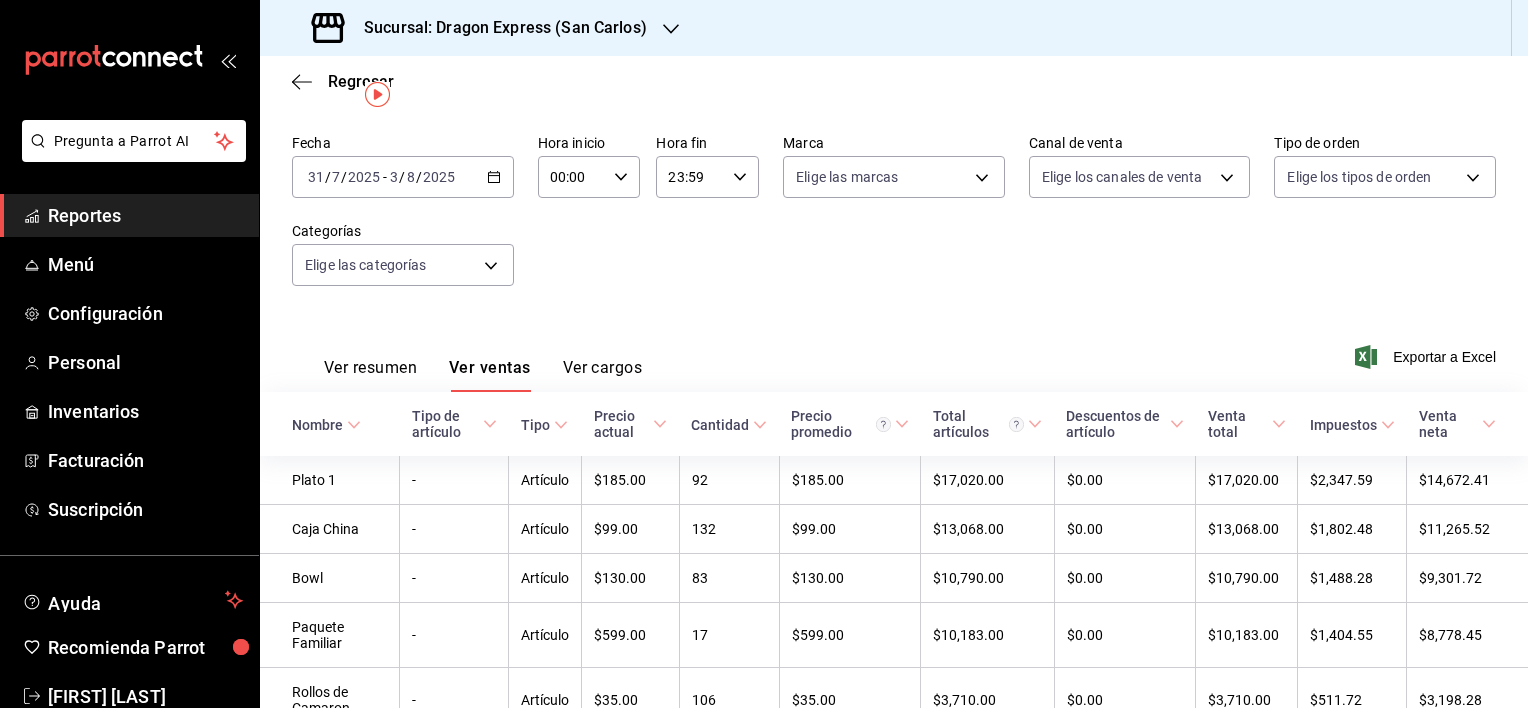scroll, scrollTop: 0, scrollLeft: 0, axis: both 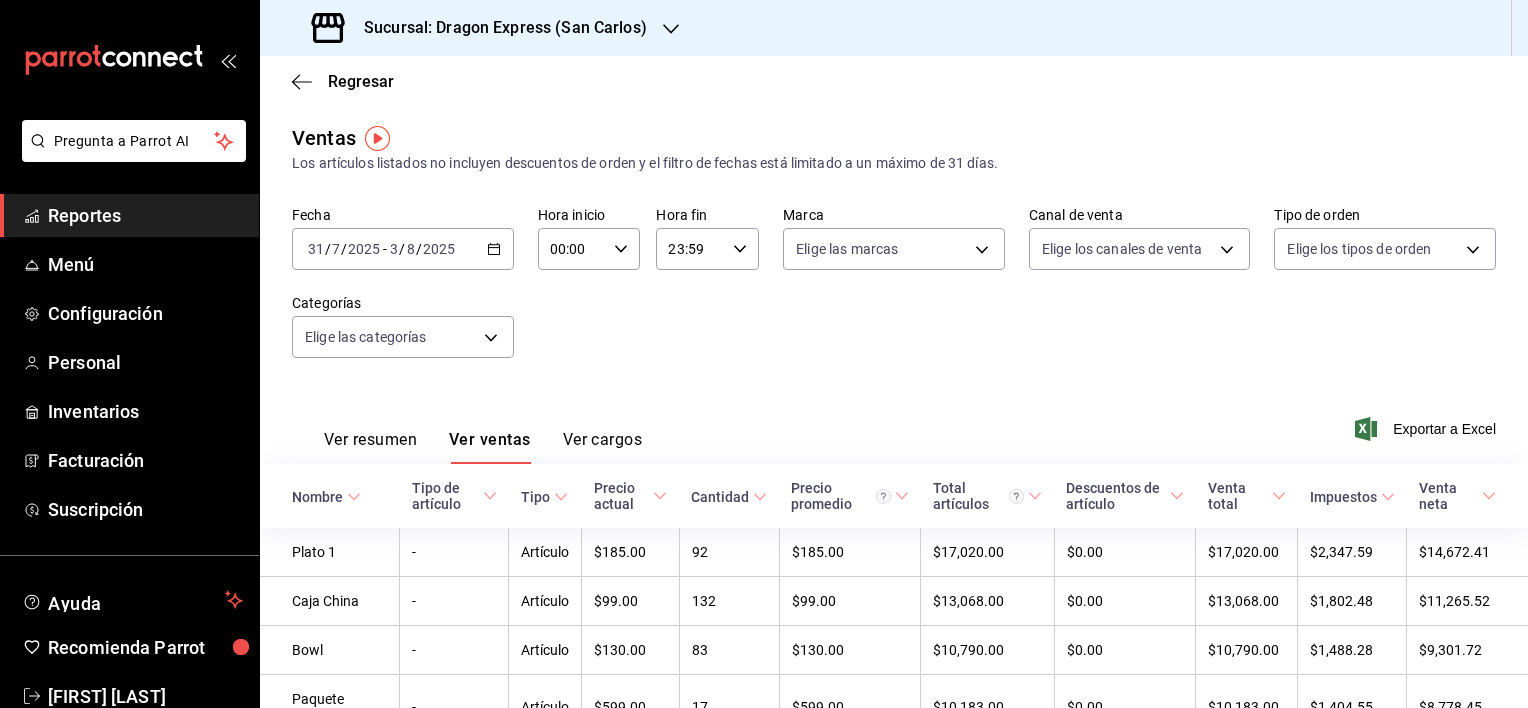 click 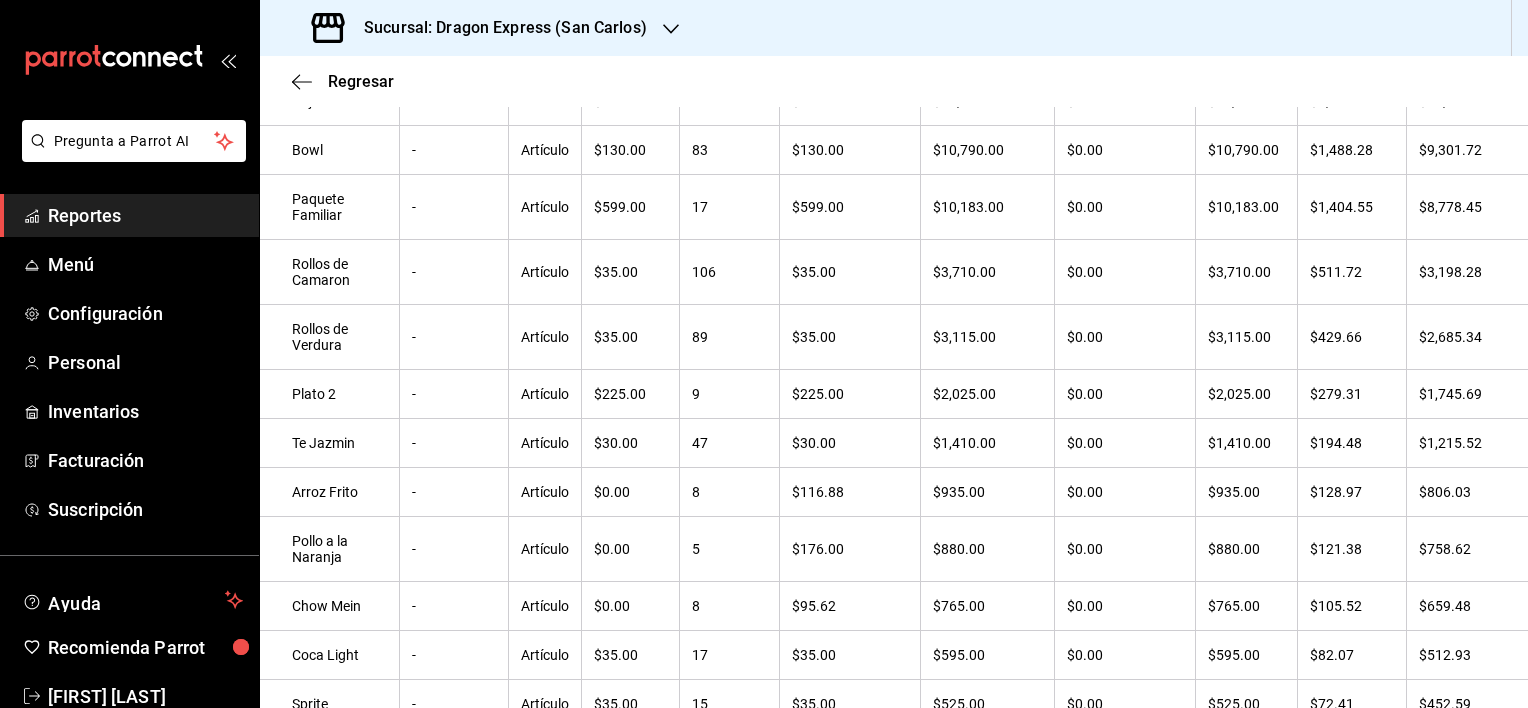 scroll, scrollTop: 0, scrollLeft: 0, axis: both 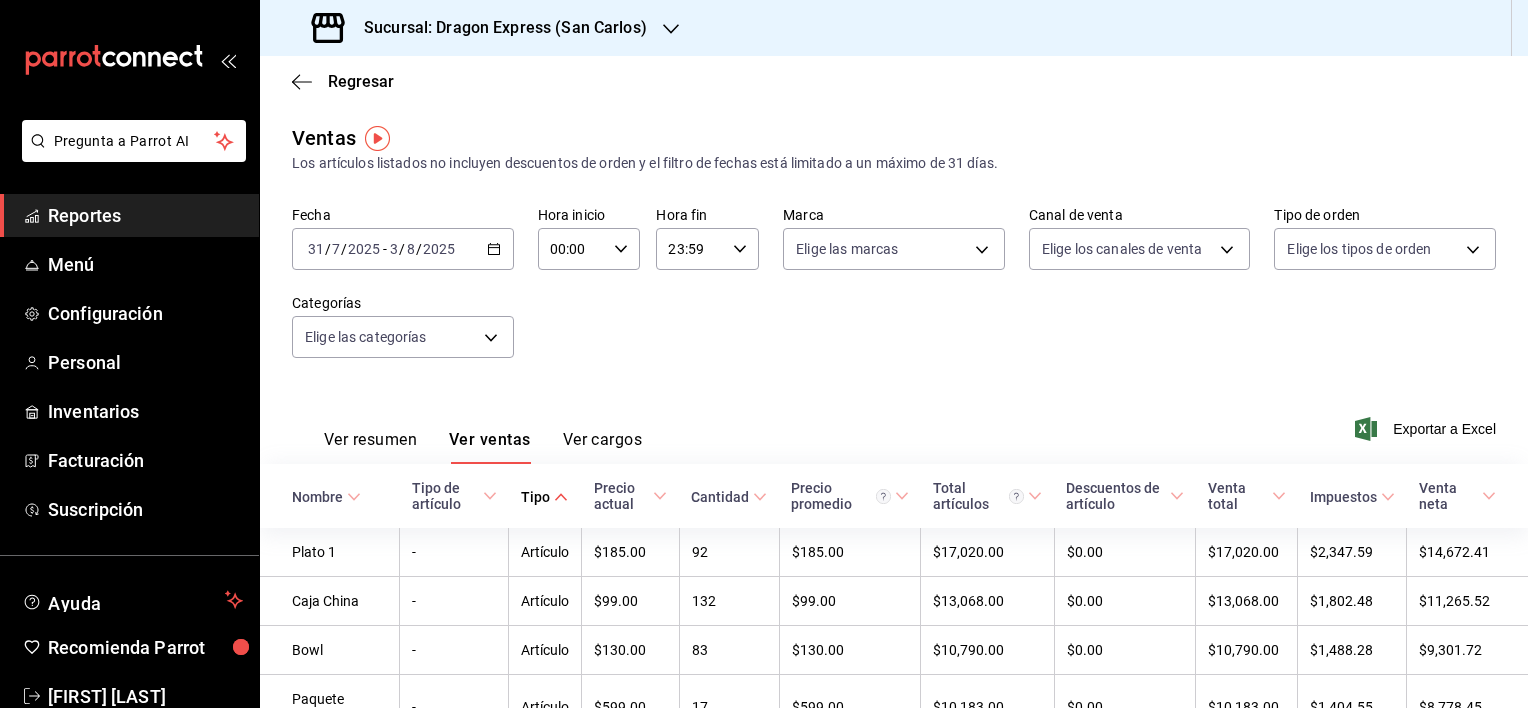click on "Tipo de artículo" at bounding box center [445, 496] 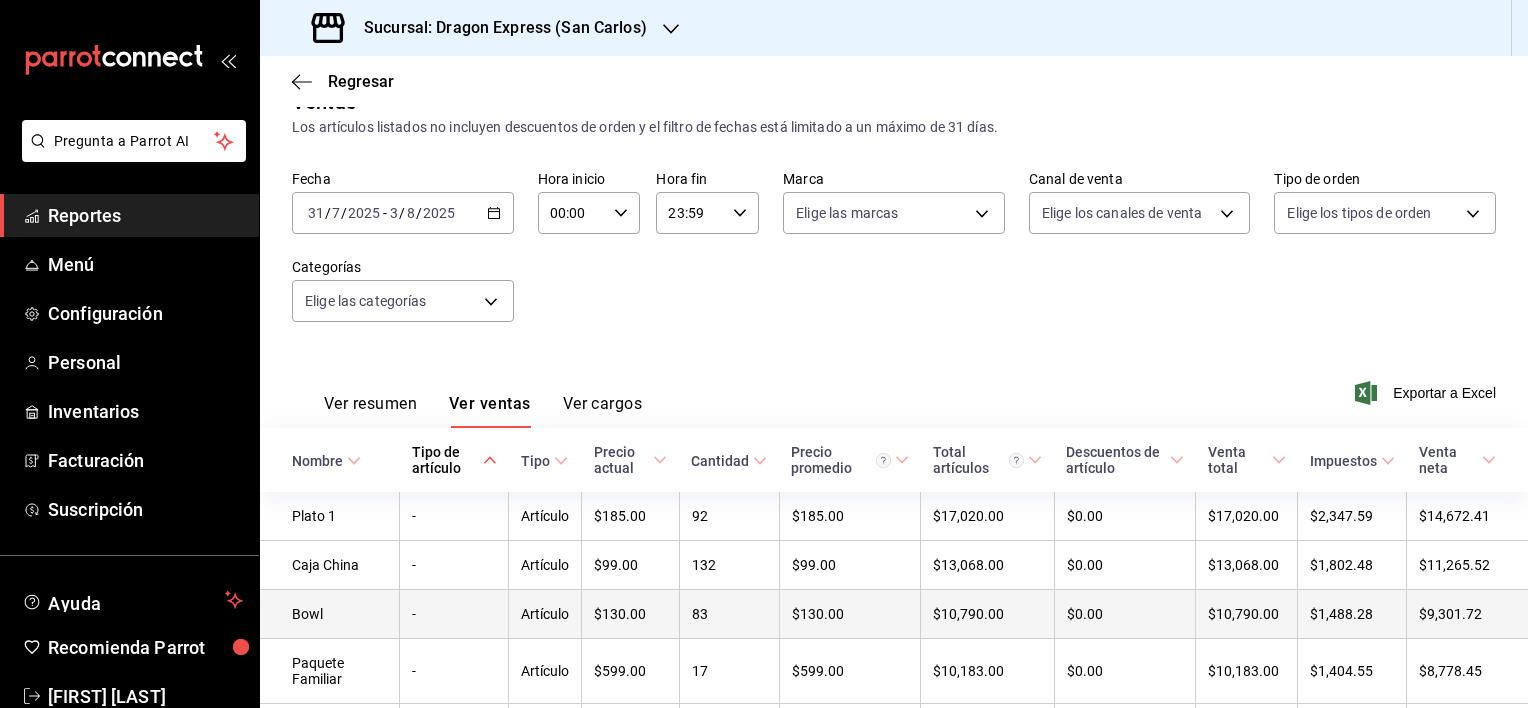 scroll, scrollTop: 0, scrollLeft: 0, axis: both 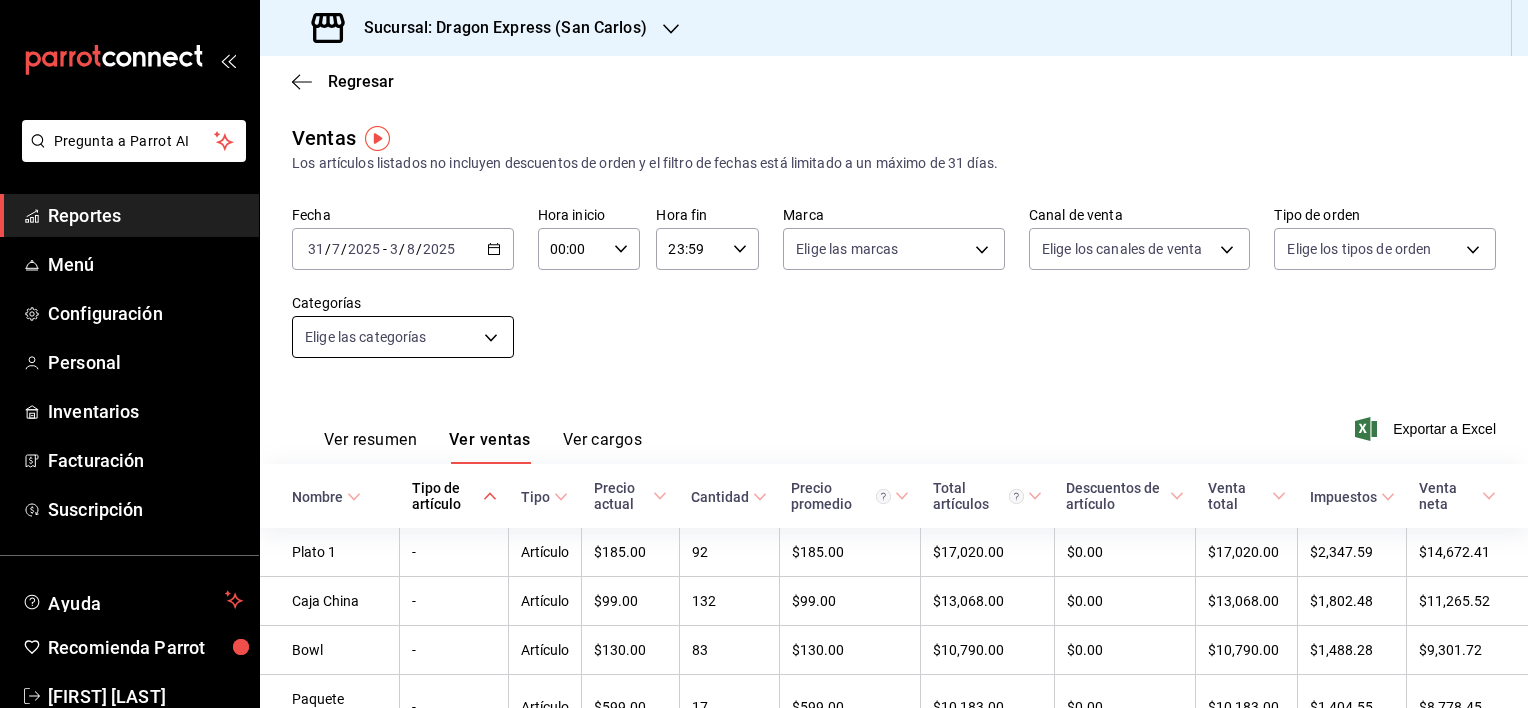 click on "Pregunta a Parrot AI Reportes Menú Configuración Personal Inventarios Facturación Suscripción Ayuda Recomienda Parrot [FIRST] [LAST] Sugerir nueva función Sucursal: Dragon Express (San Carlos) Regresar Ventas Los artículos listados no incluyen descuentos de orden y el filtro de fechas está limitado a un máximo de 31 días. Fecha [DATE] 31 / 7 / [YEAR] - [DATE] 3 / 8 / [YEAR] Hora inicio 00:00 Hora inicio Hora fin 23:59 Hora fin Marca Elige las marcas Canal de venta Elige los canales de venta Tipo de orden Elige los tipos de orden Categorías Elige las categorías Ver resumen Ver ventas Ver cargos Exportar a Excel Nombre Tipo de artículo Tipo Precio actual Cantidad Precio promedio Total artículos Descuentos de artículo Venta total Impuestos Venta neta Plato 1 - Artículo $185.00 92 $185.00 $17,020.00 $0.00 $17,020.00 $2,347.59 $14,672.41 Caja China - Artículo $99.00 132 $99.00 $13,068.00 $0.00 $13,068.00 $1,802.48 $11,265.52 Bowl - Artículo $130.00 83 $130.00" at bounding box center [764, 354] 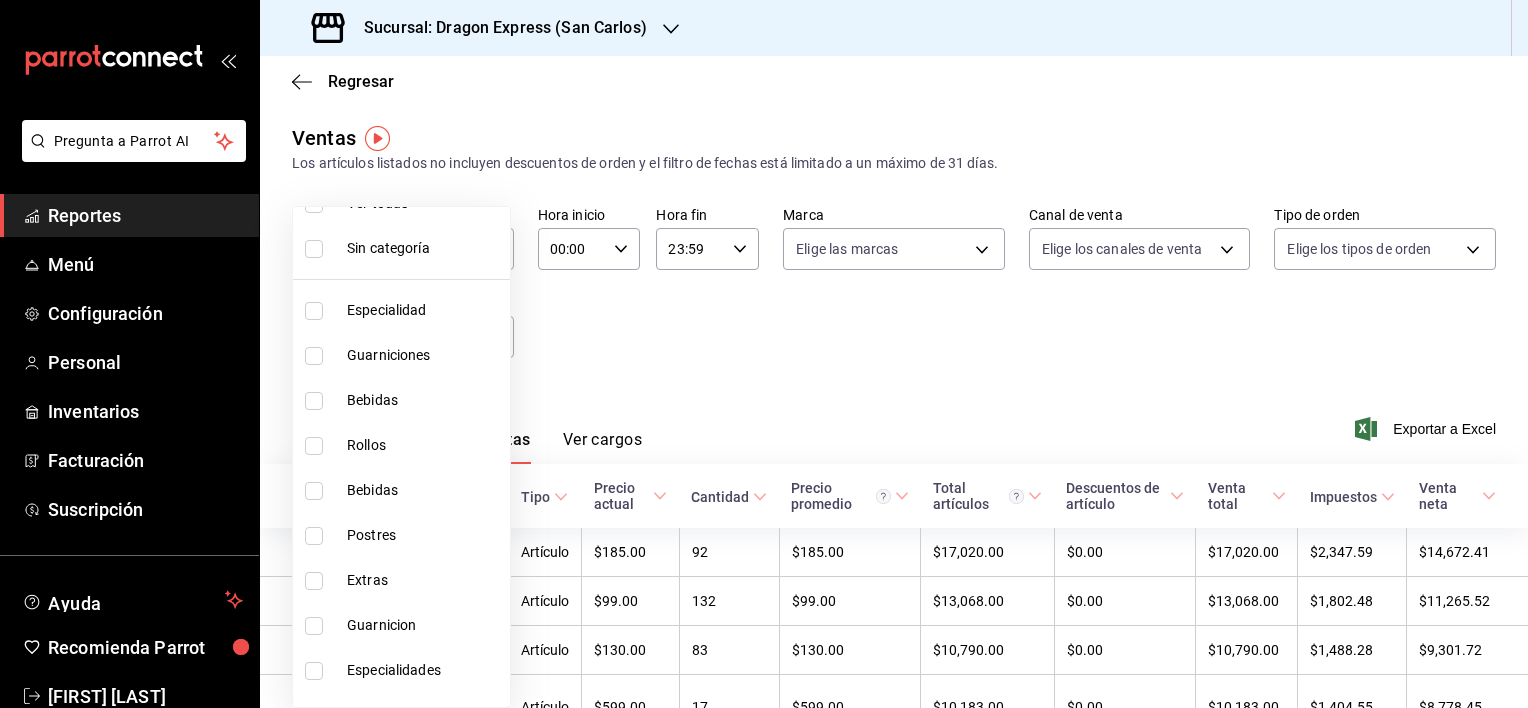 scroll, scrollTop: 64, scrollLeft: 0, axis: vertical 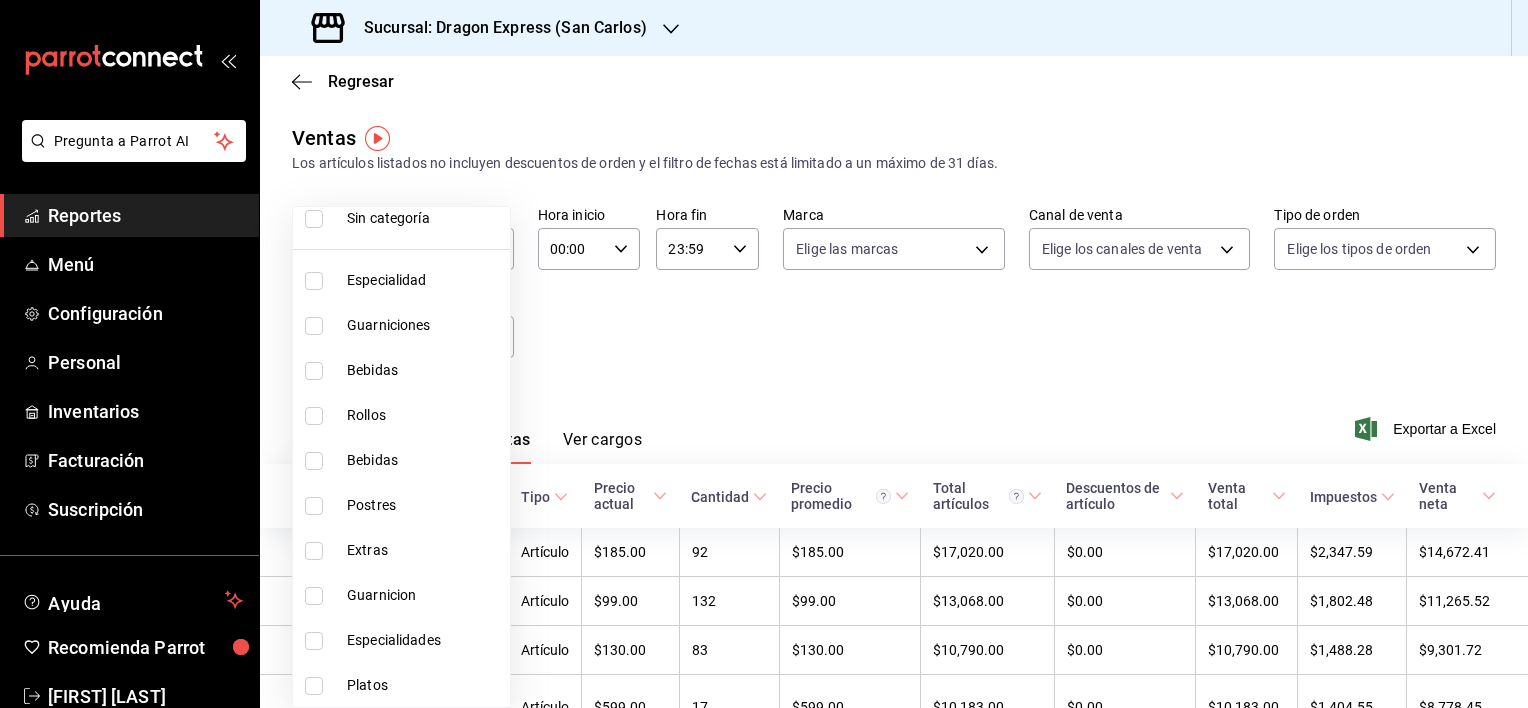 click at bounding box center [314, 371] 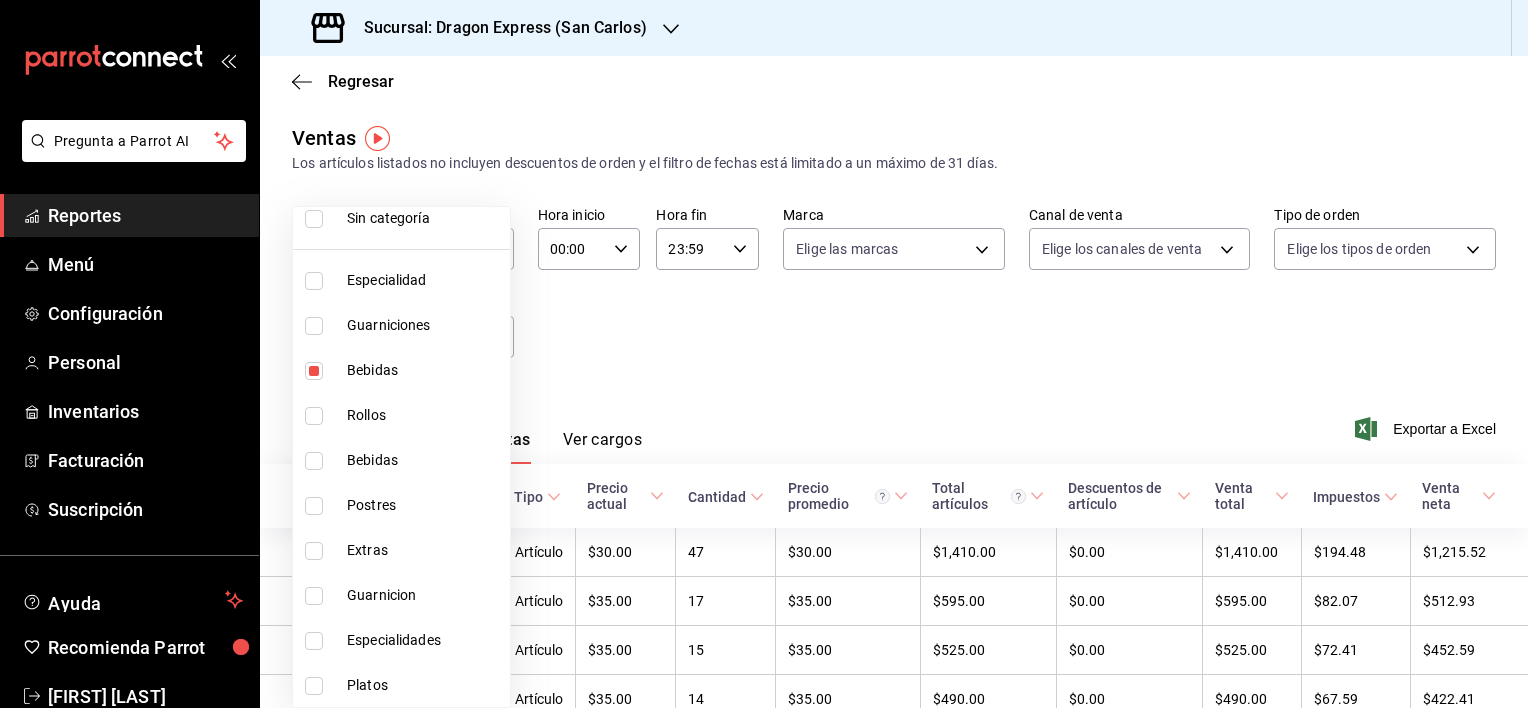 click at bounding box center [314, 461] 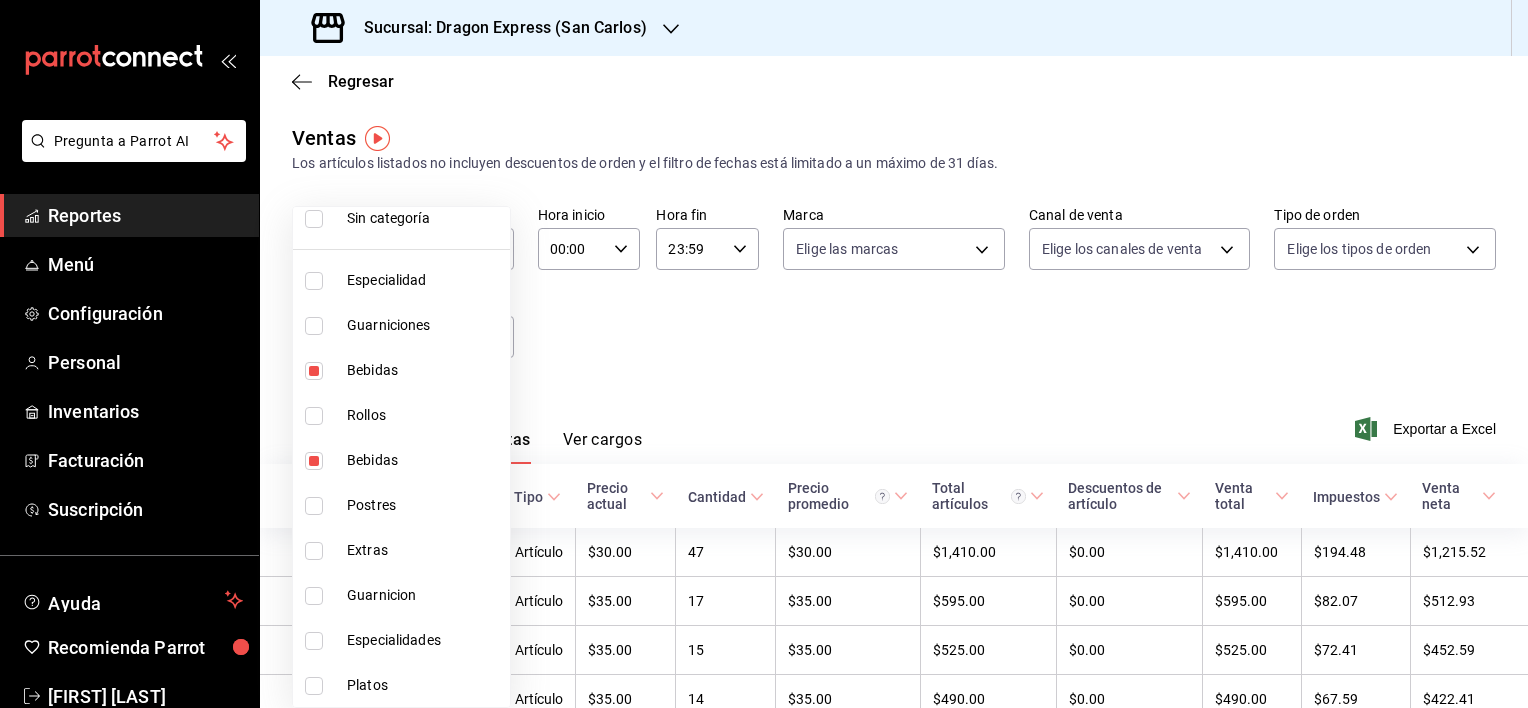 click at bounding box center (764, 354) 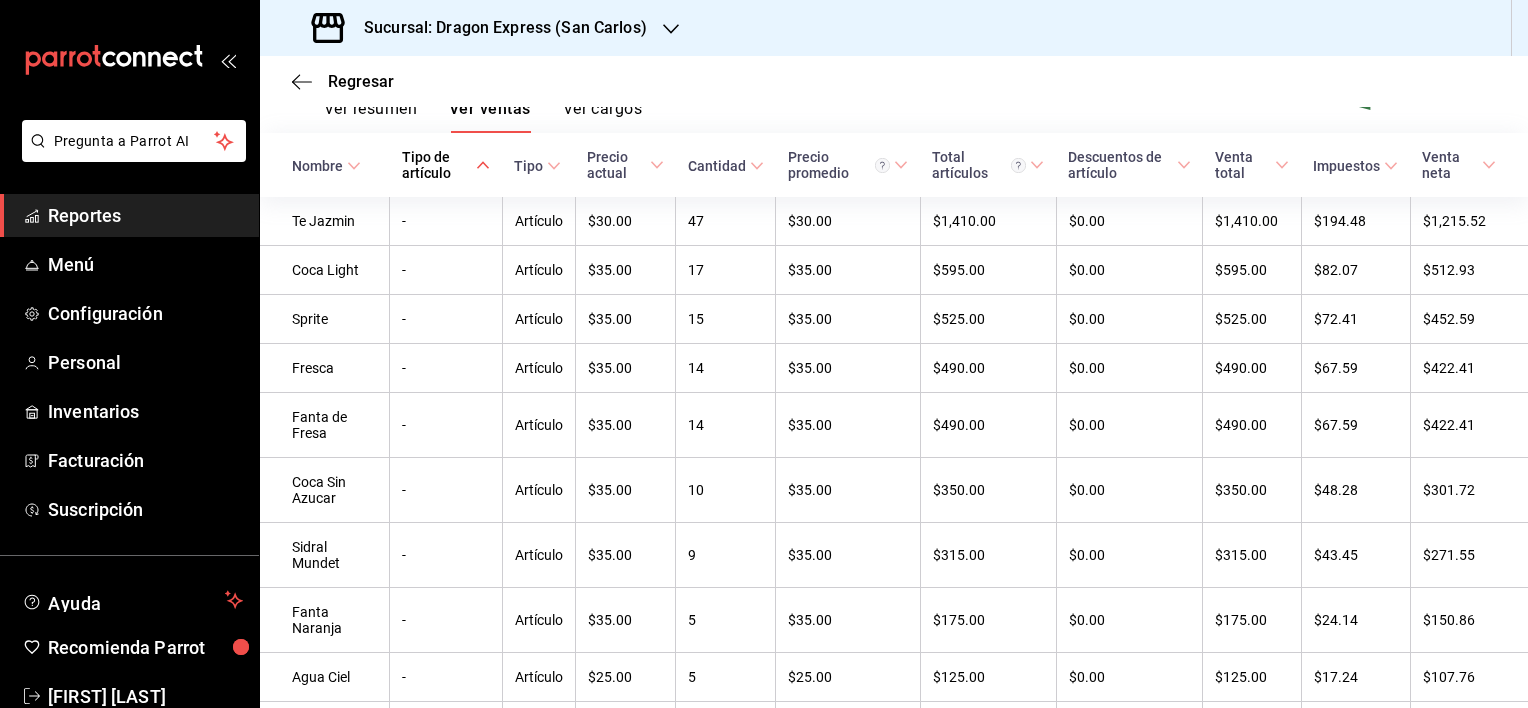 scroll, scrollTop: 211, scrollLeft: 0, axis: vertical 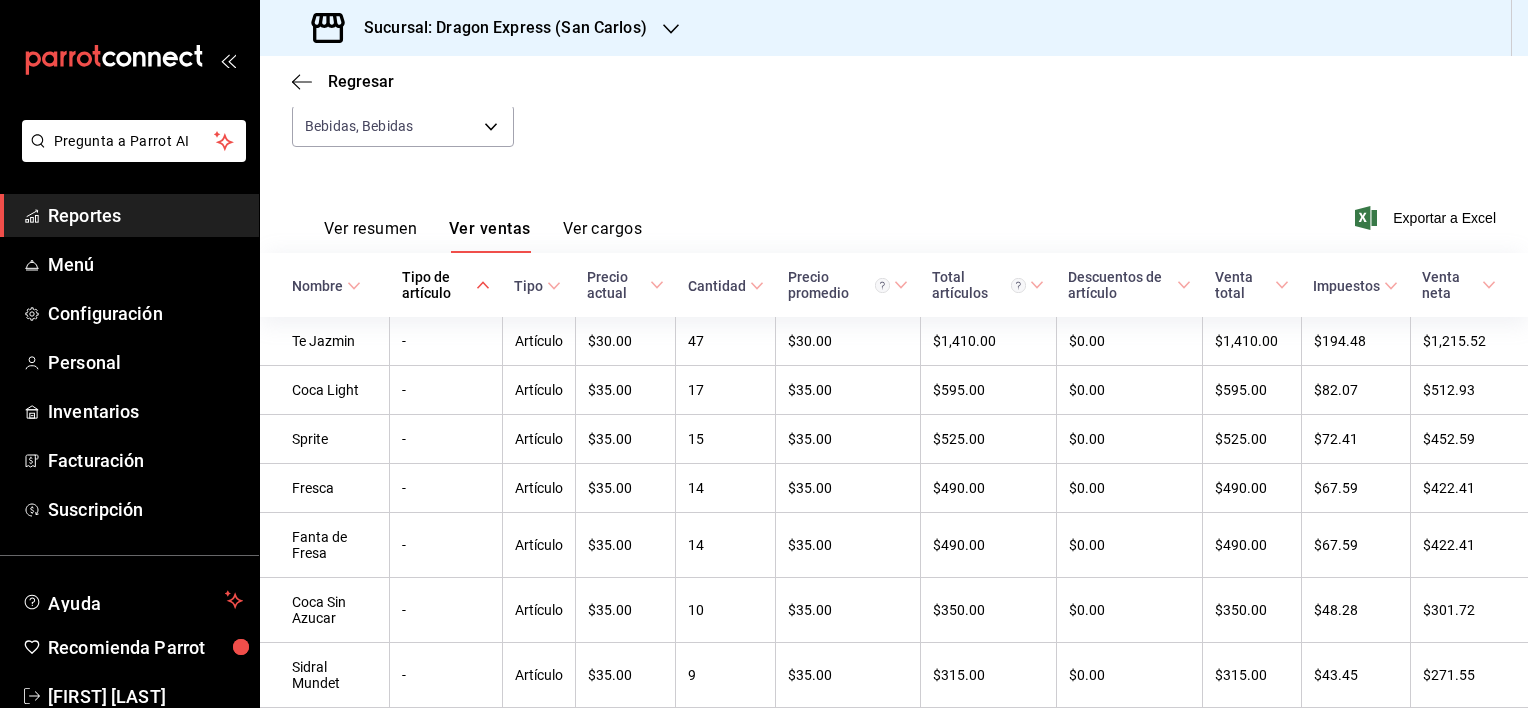 click on "Regresar" at bounding box center (894, 81) 